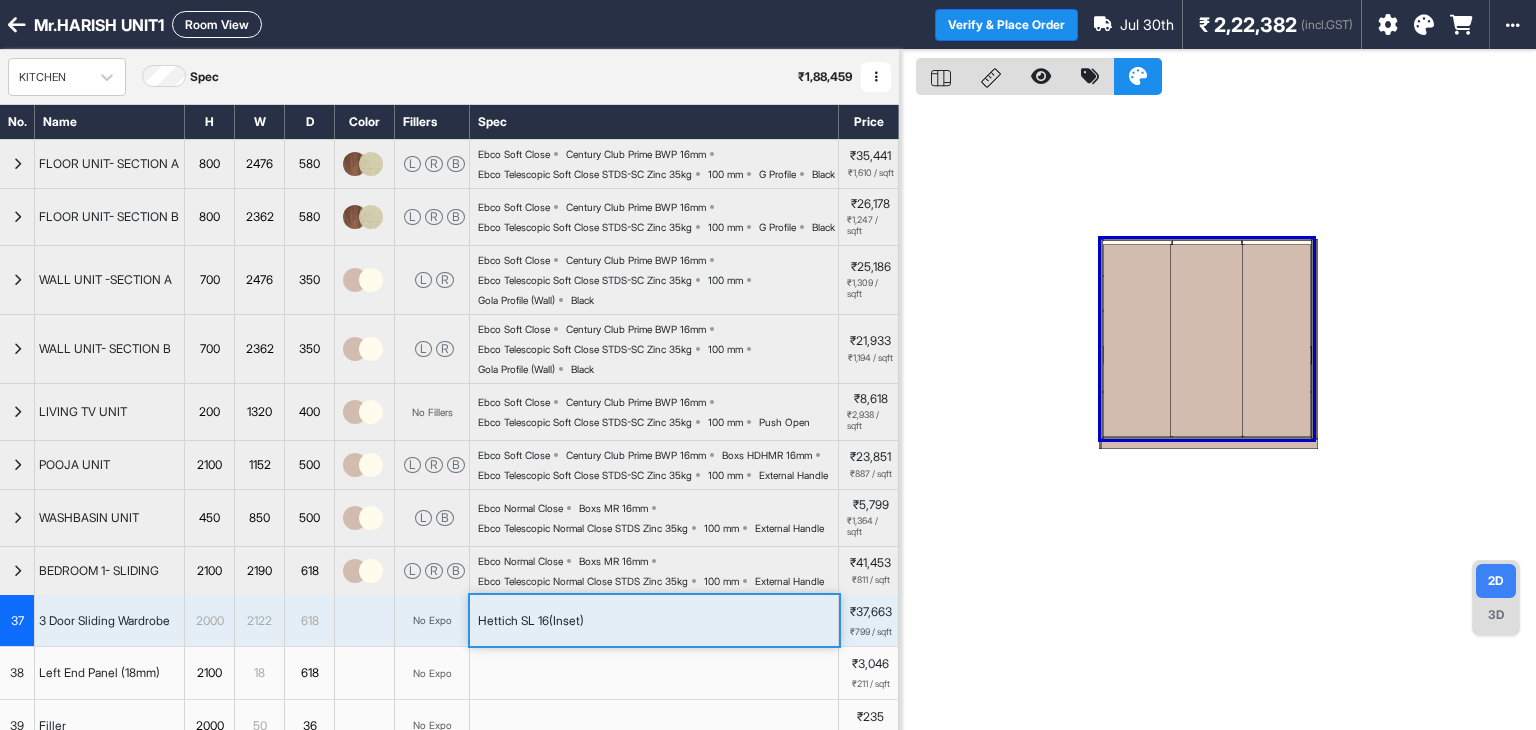 scroll, scrollTop: 0, scrollLeft: 0, axis: both 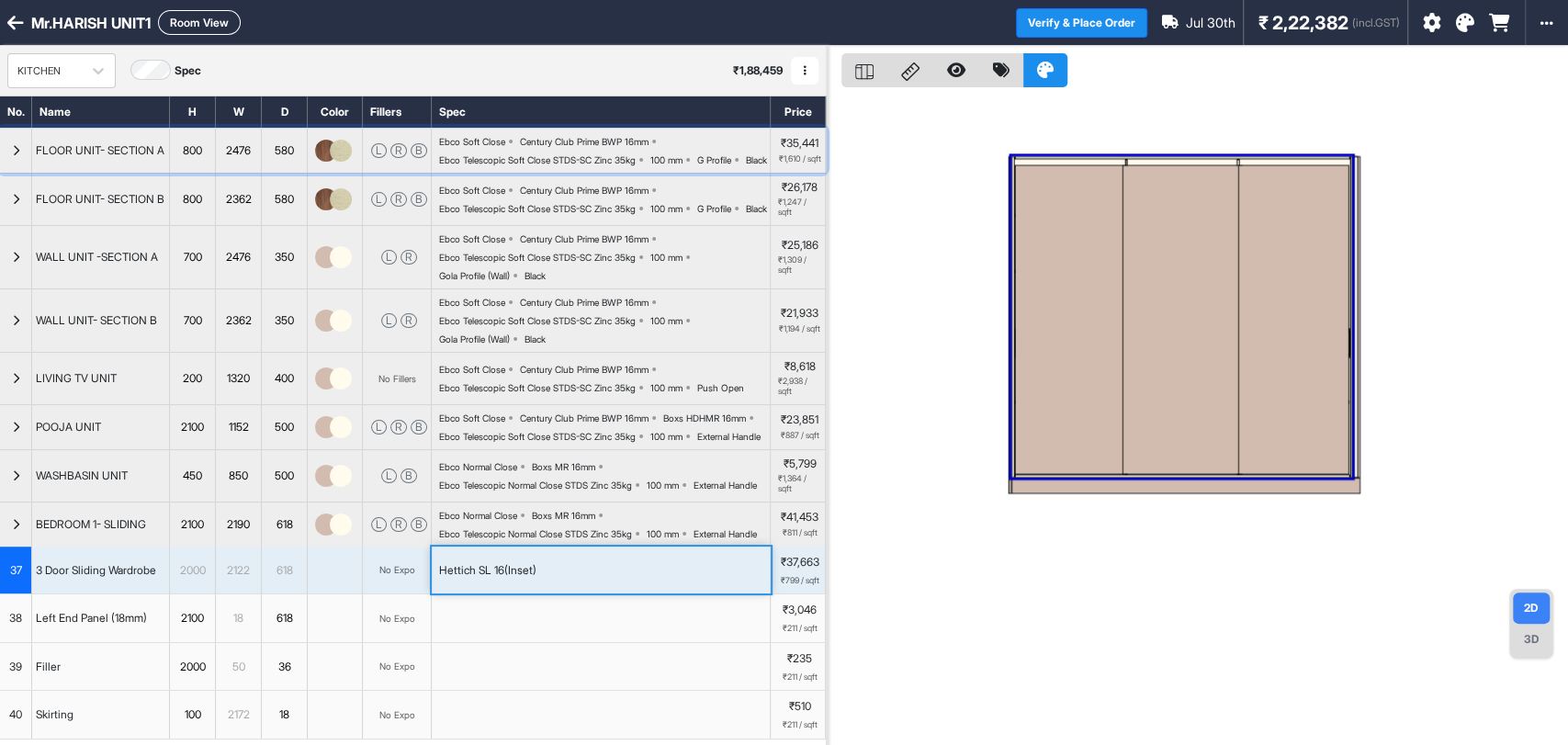 click at bounding box center [16, 151] 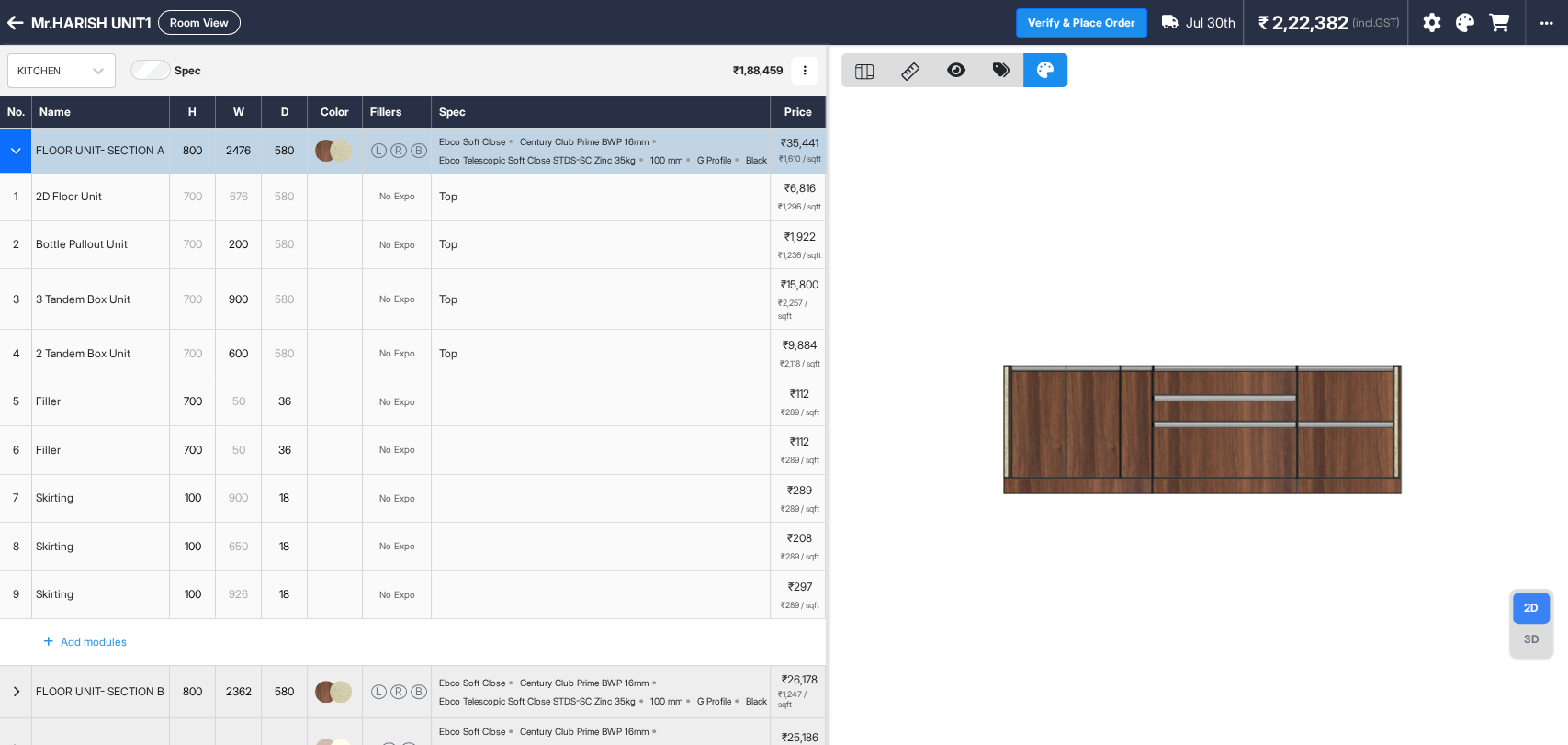 click at bounding box center [16, 151] 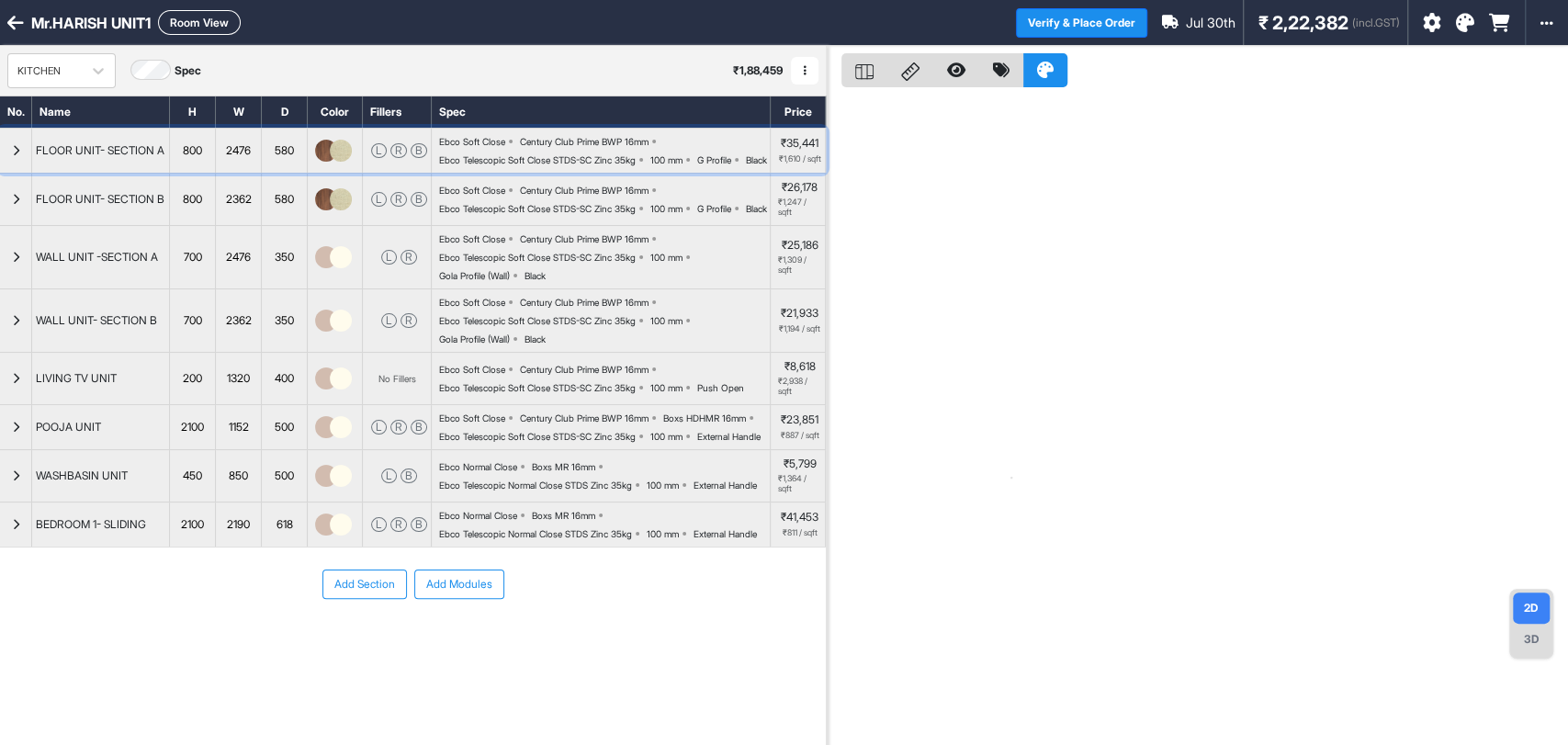 click at bounding box center [16, 151] 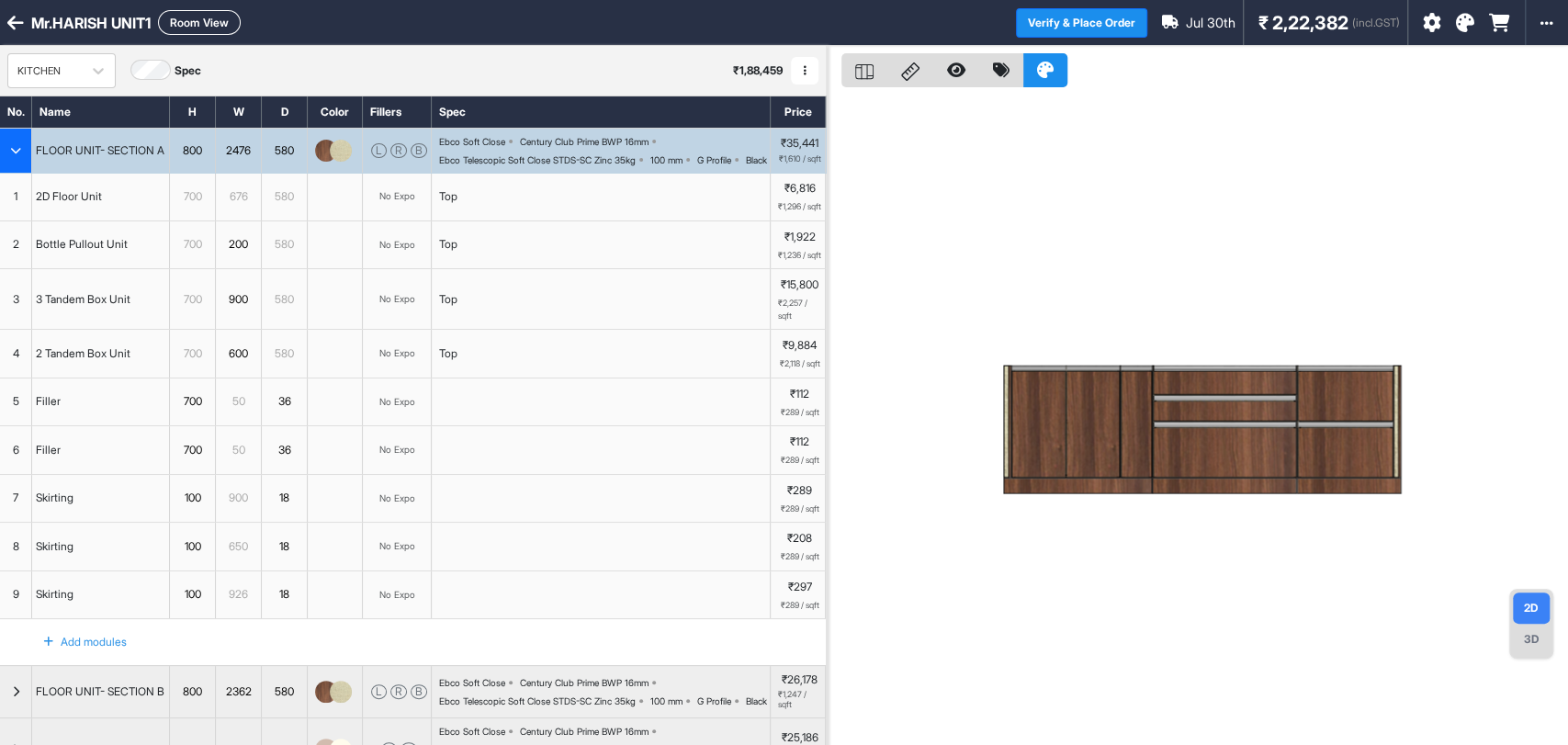 click on "2D Floor Unit" at bounding box center (69, 197) 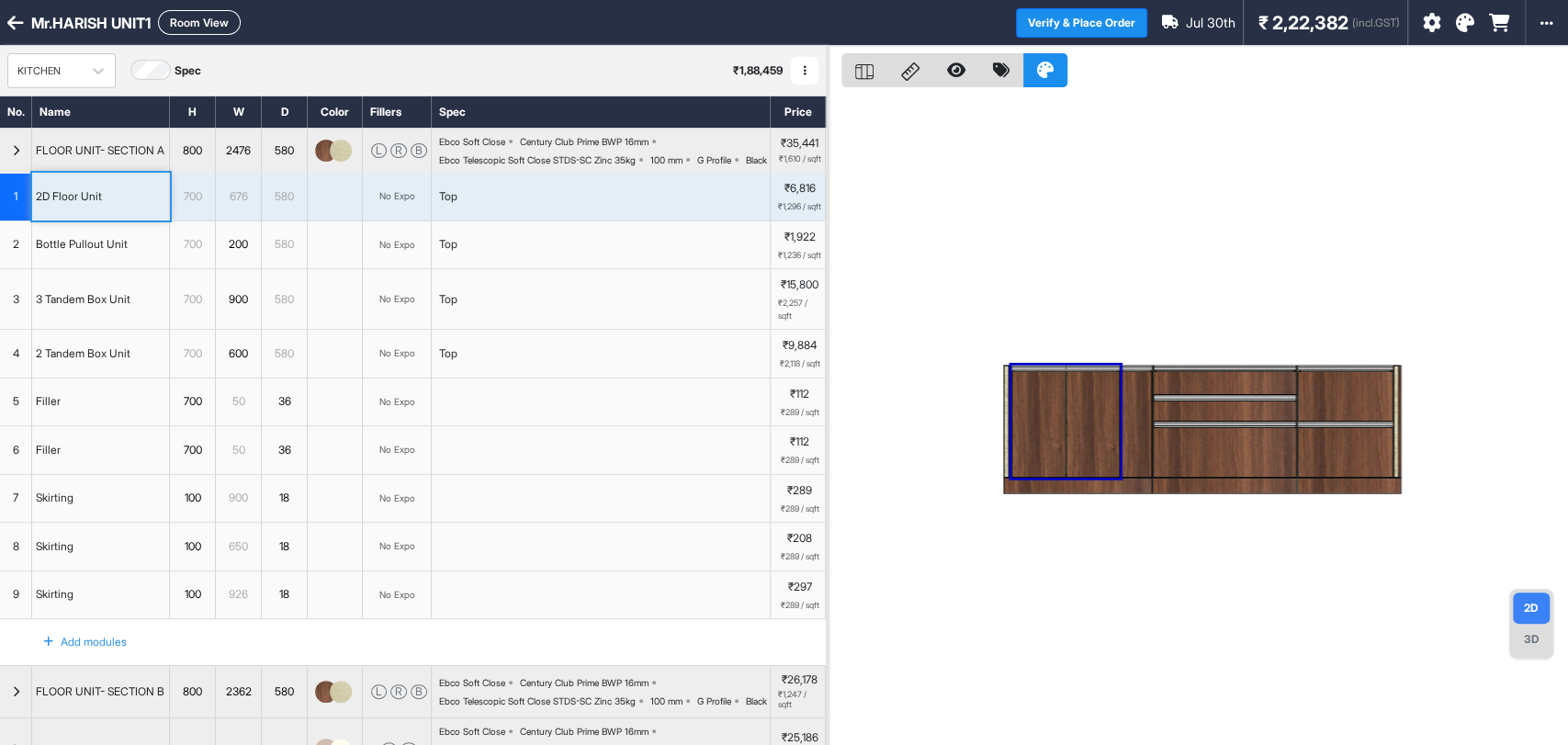 click at bounding box center [1136, 424] 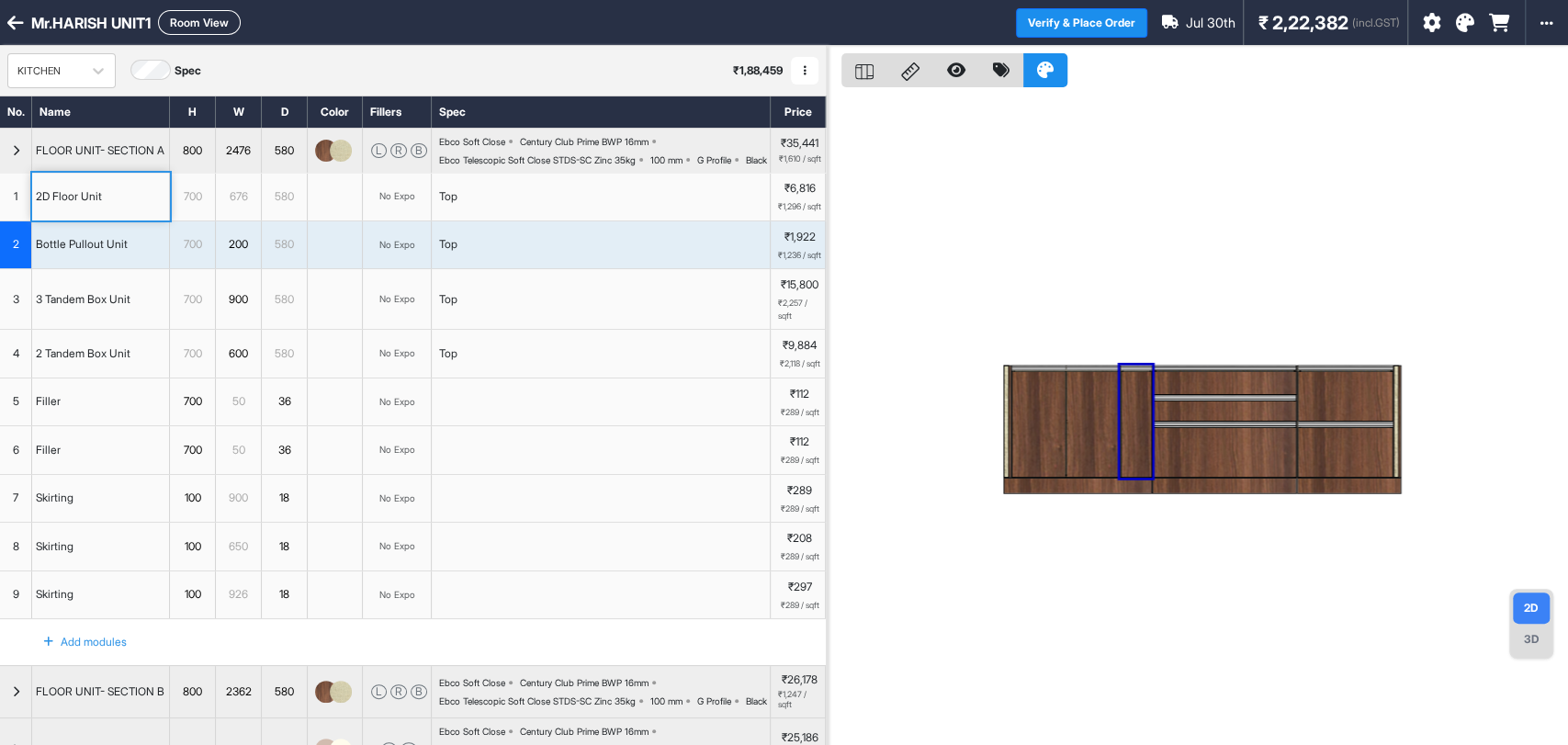 click at bounding box center [1224, 411] 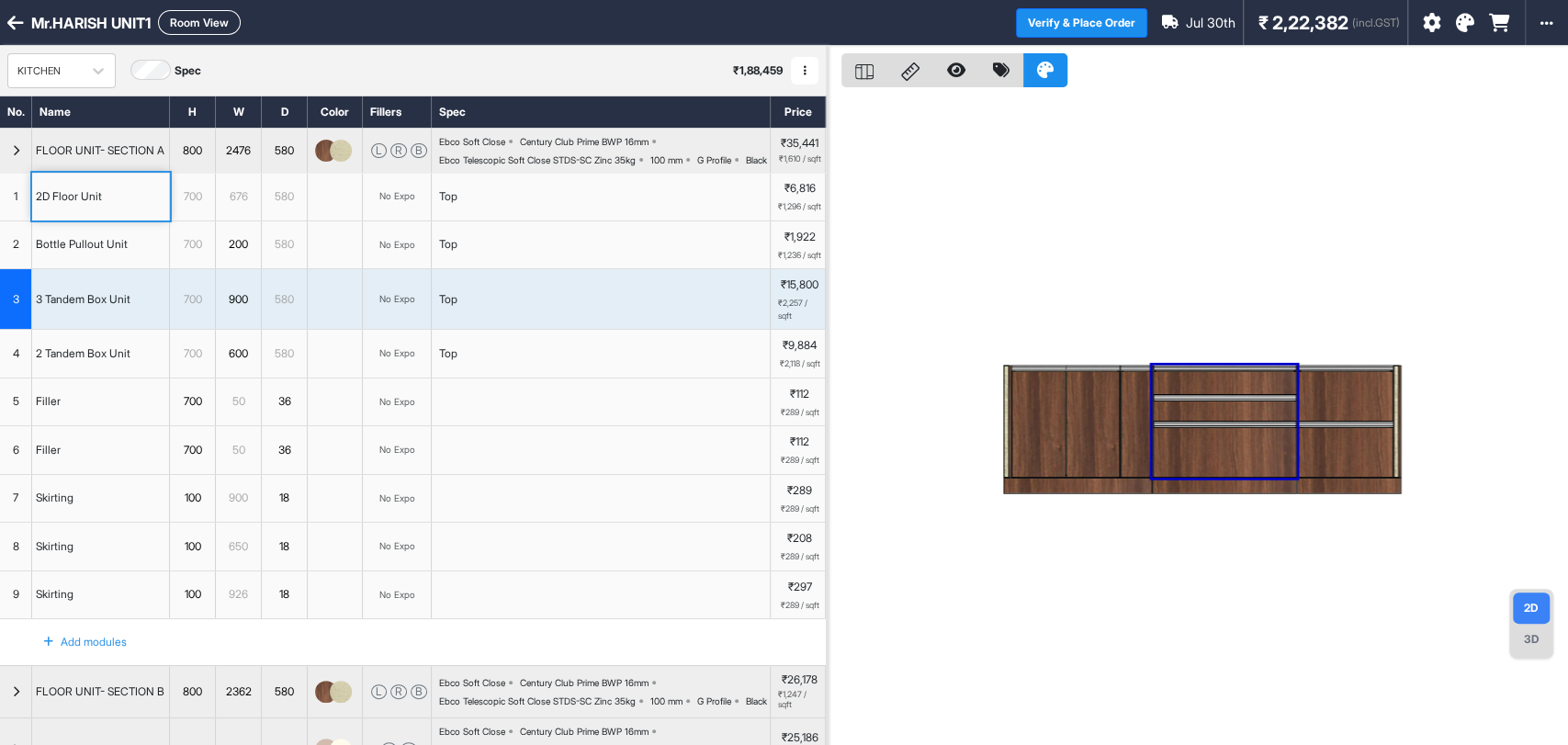 click at bounding box center [1345, 396] 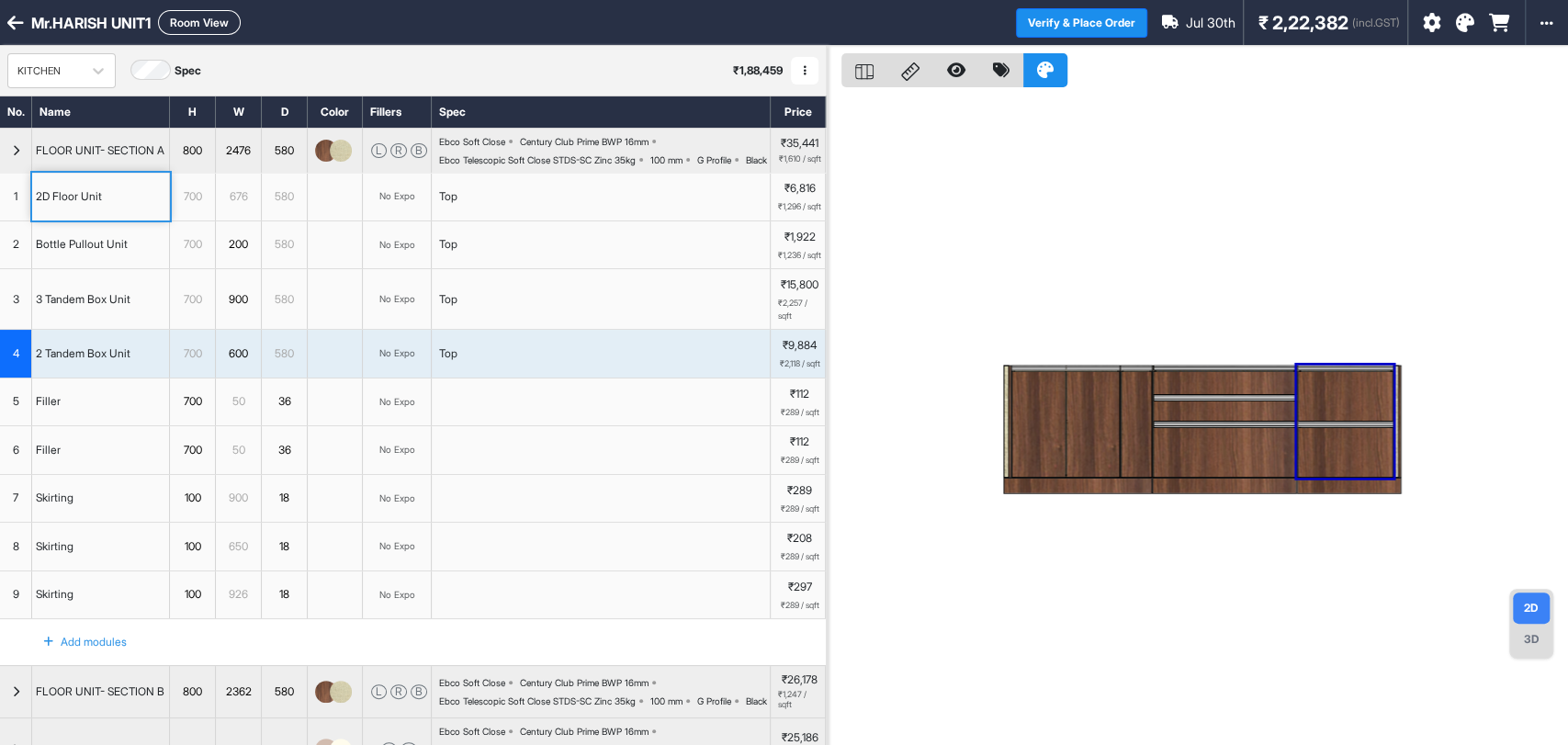click on "4 2 Tandem Box Unit 700 600 580 No Expo Top ₹9,884 ₹2,118 / sqft" at bounding box center (412, 354) 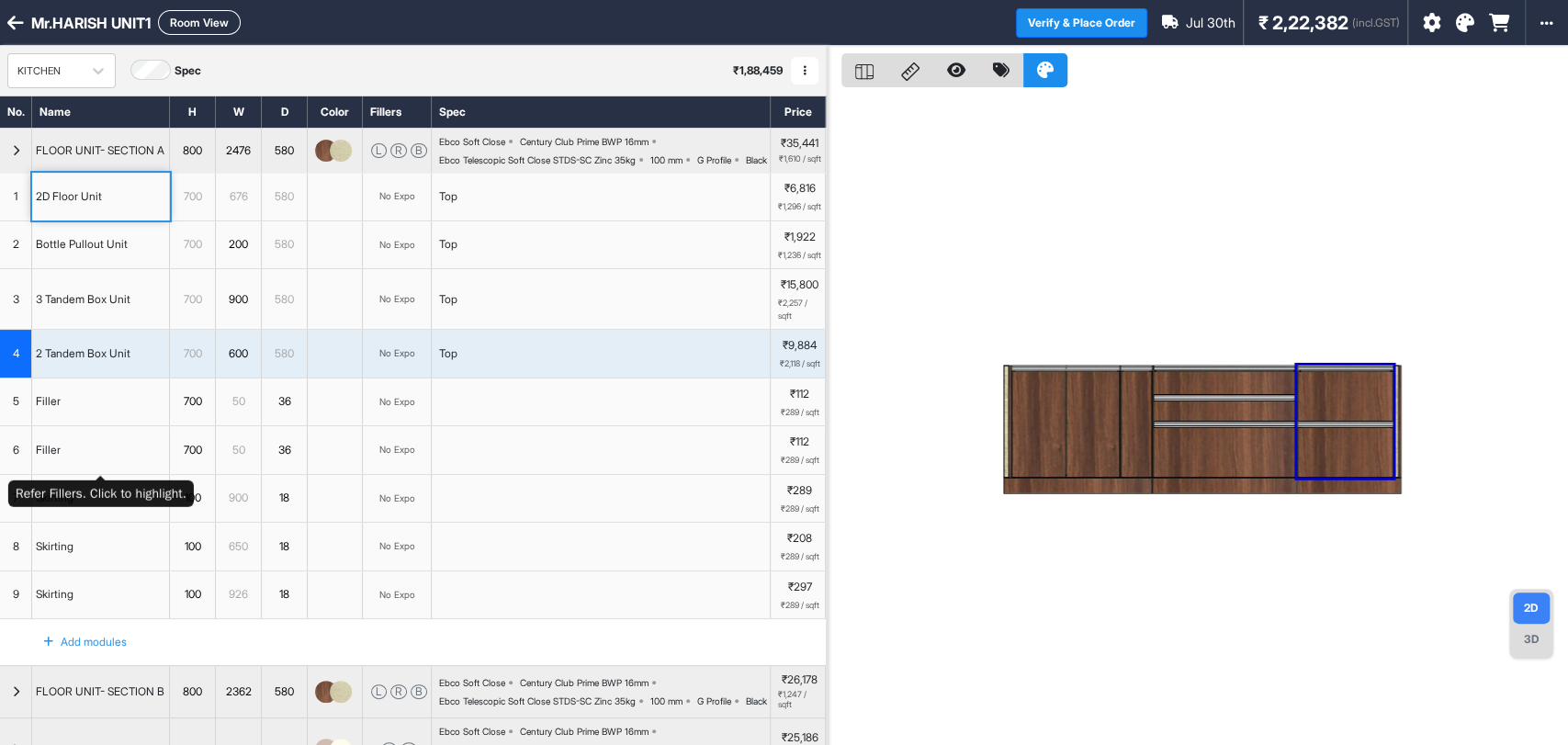 click on "Filler" at bounding box center (101, 402) 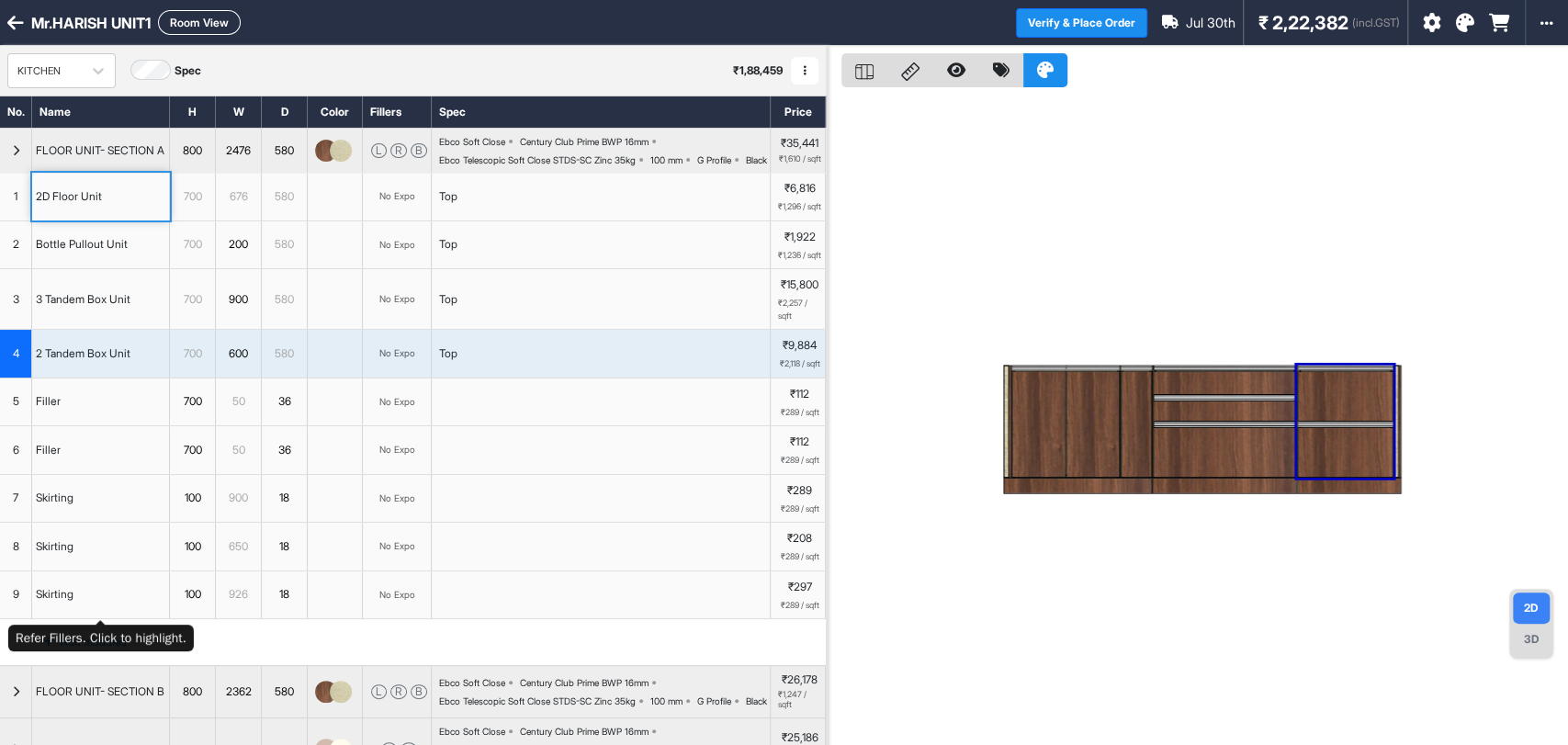 click on "Skirting" at bounding box center [101, 547] 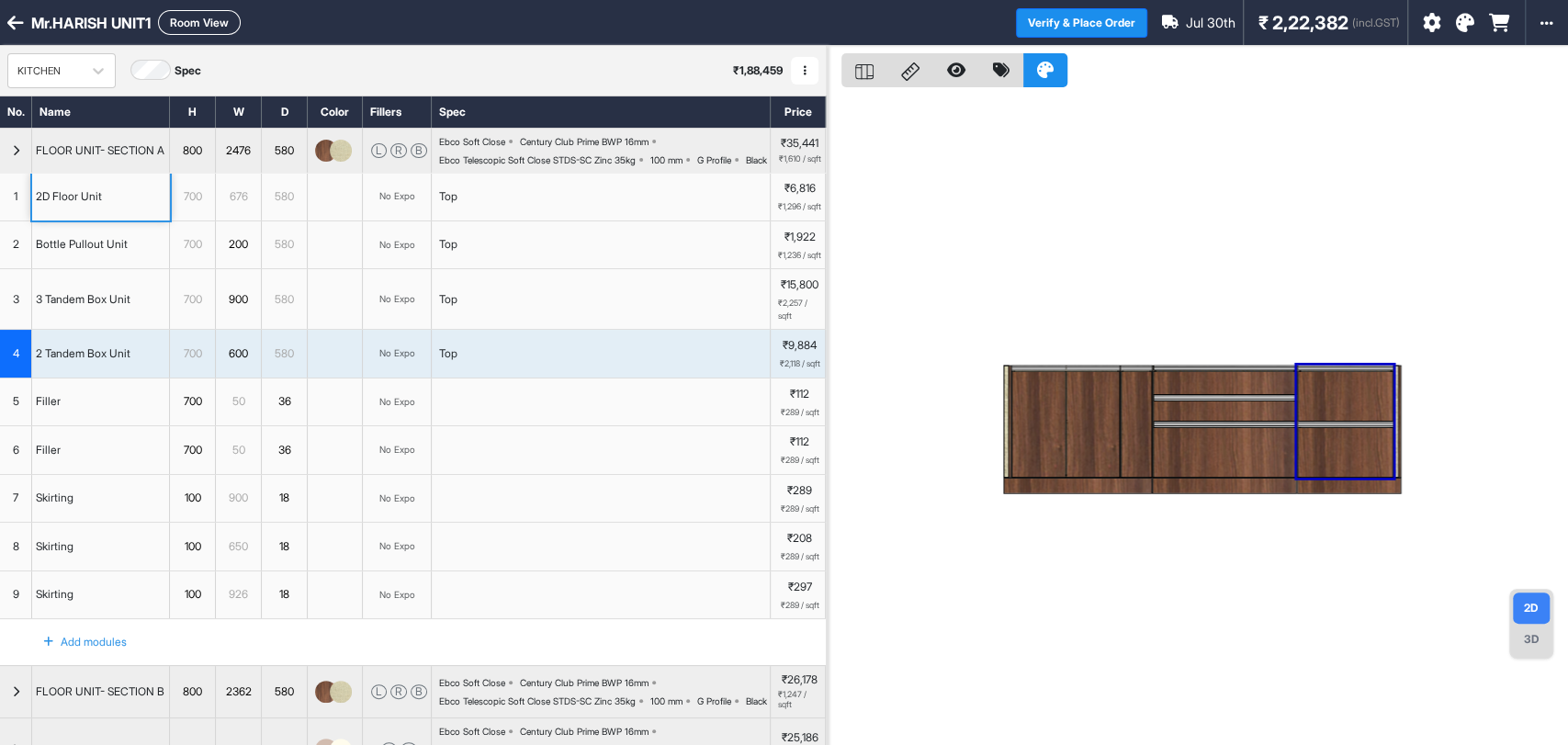 click at bounding box center (16, 151) 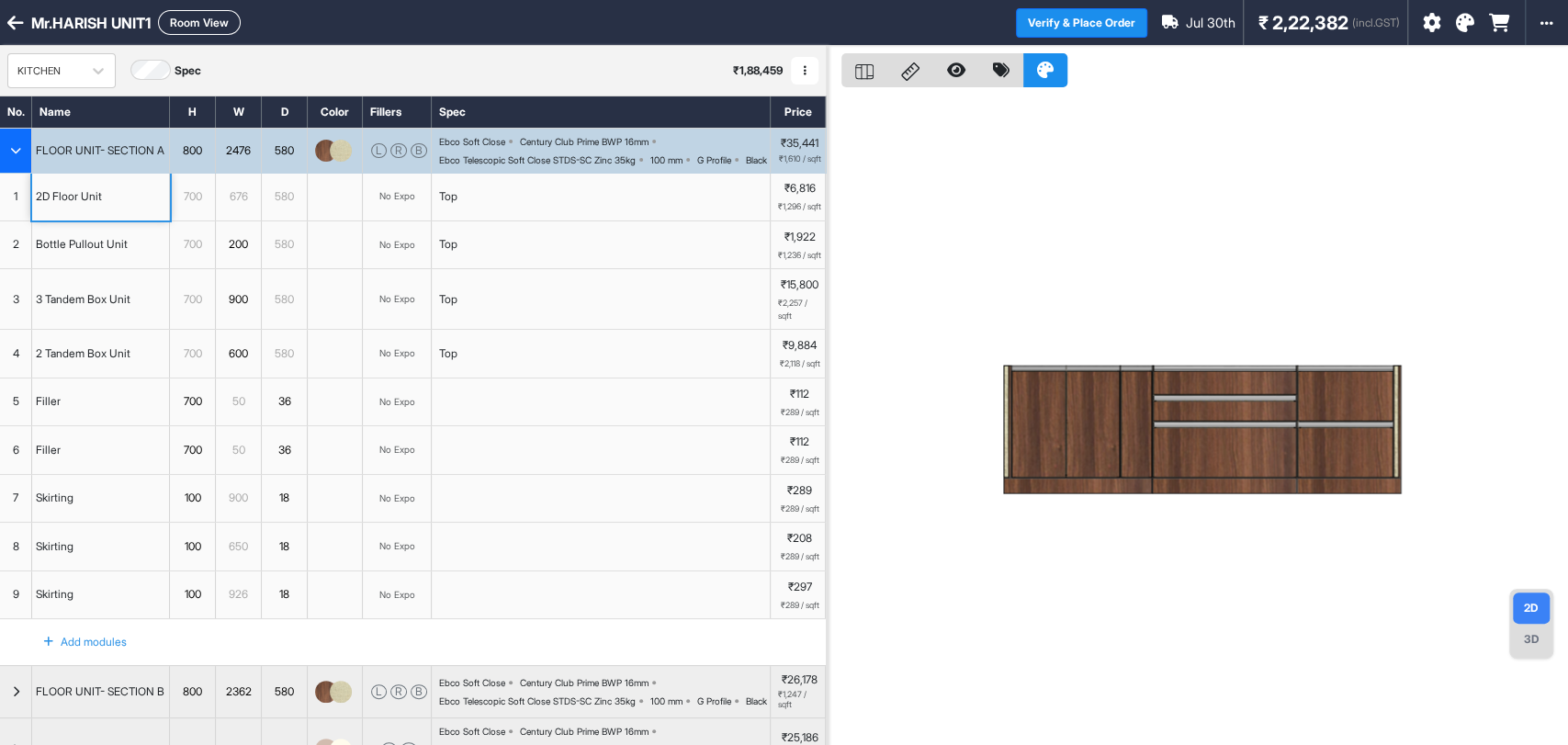 click at bounding box center [16, 151] 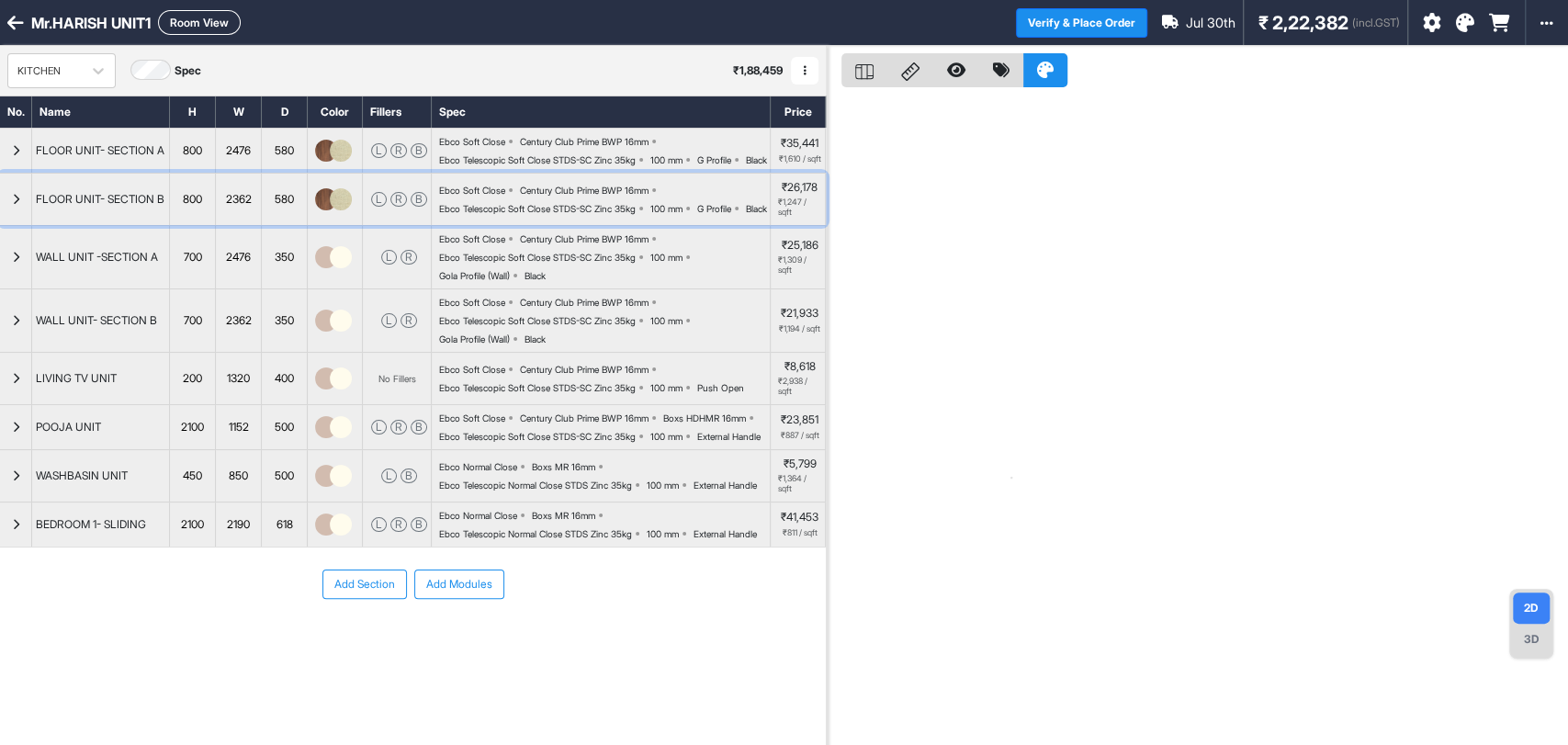 click at bounding box center (16, 199) 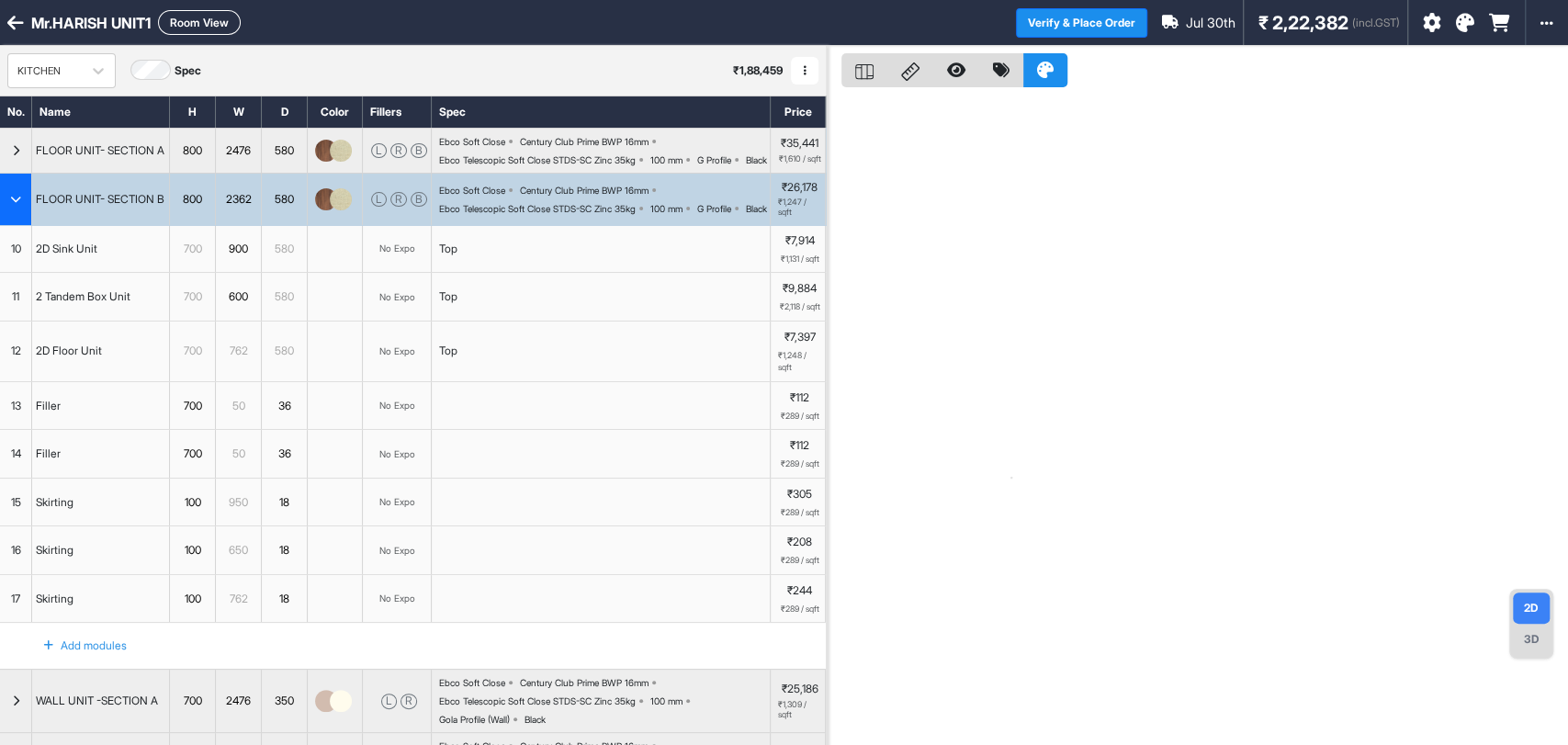 click on "3D" at bounding box center (1531, 639) 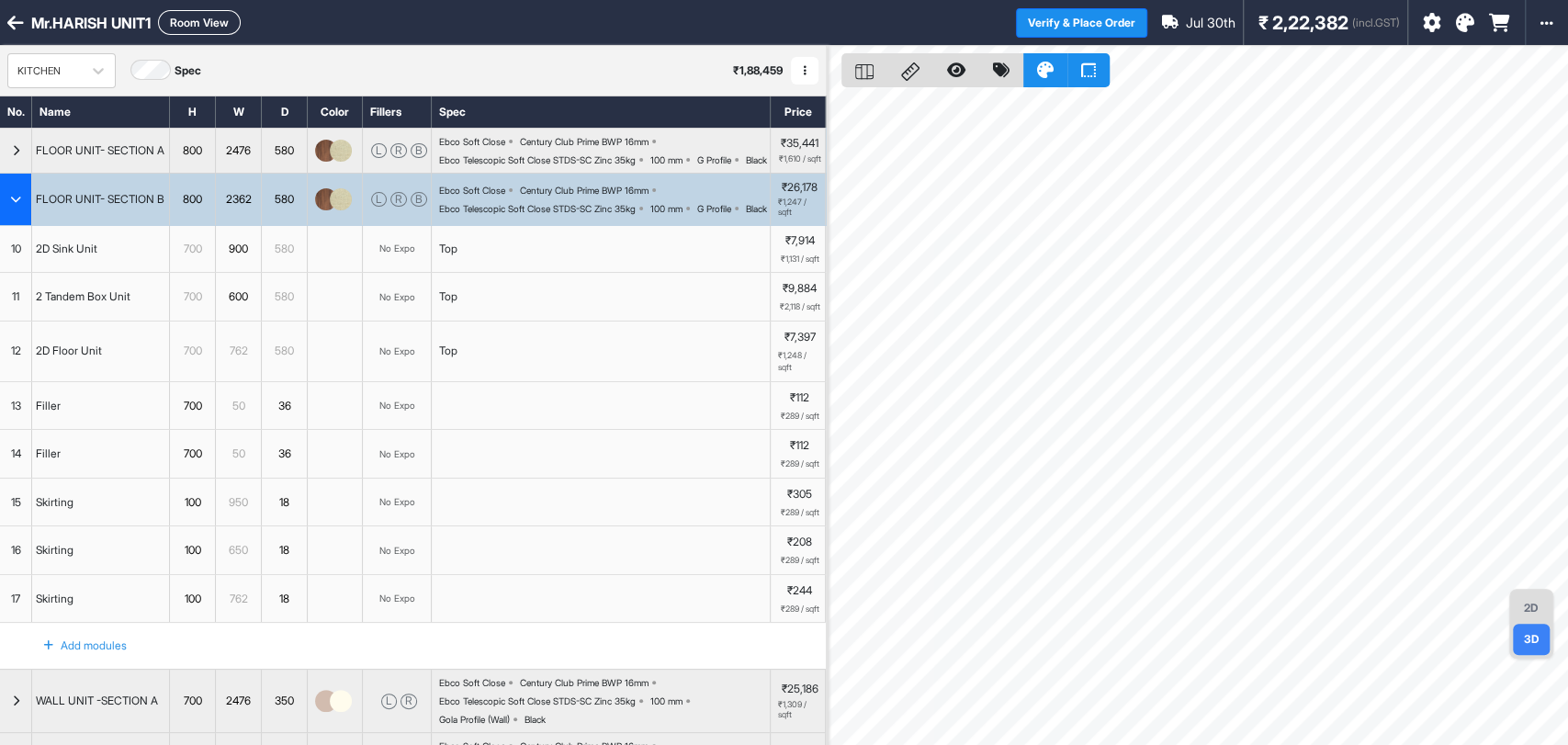 click on "2D" at bounding box center (1531, 608) 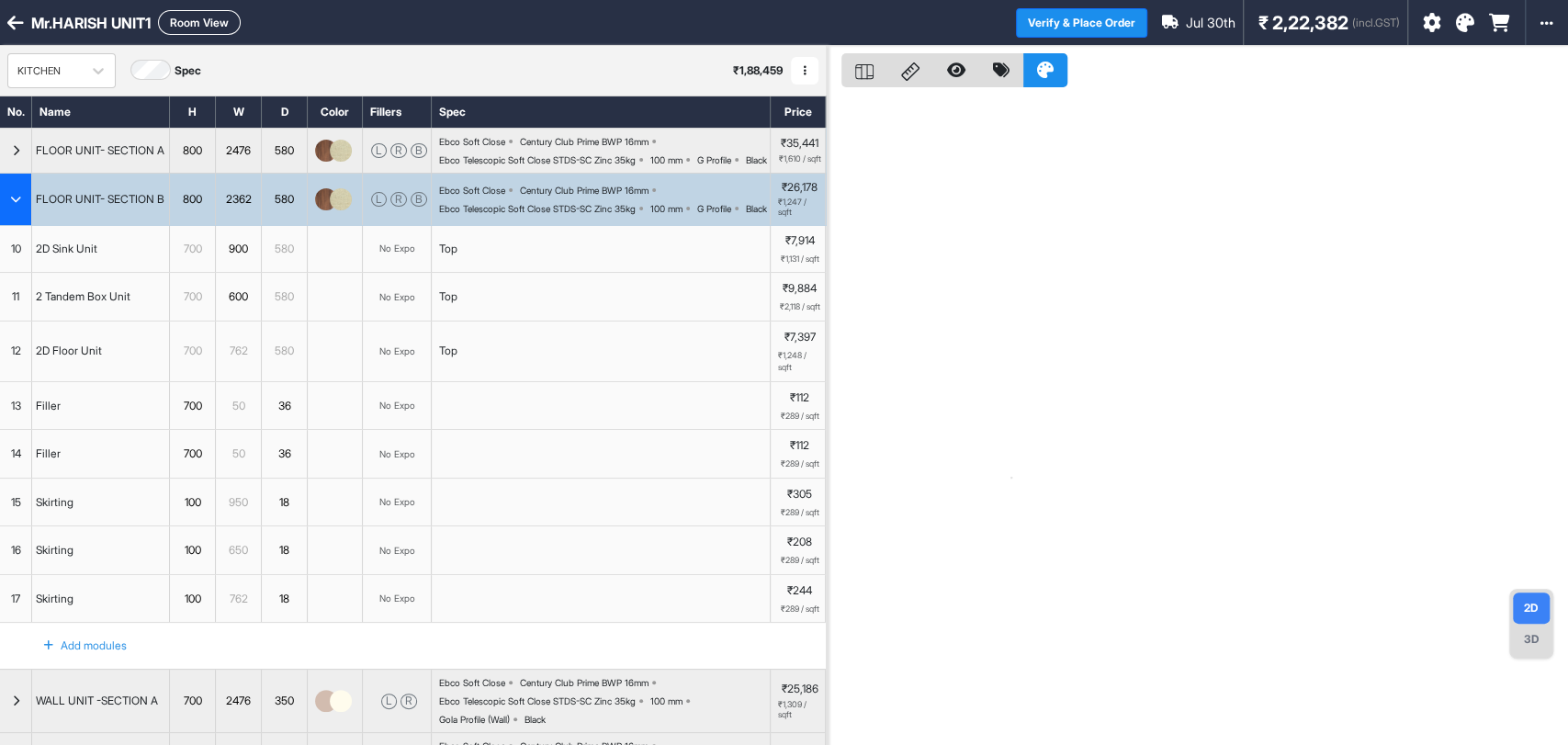 click on "3D" at bounding box center [1531, 639] 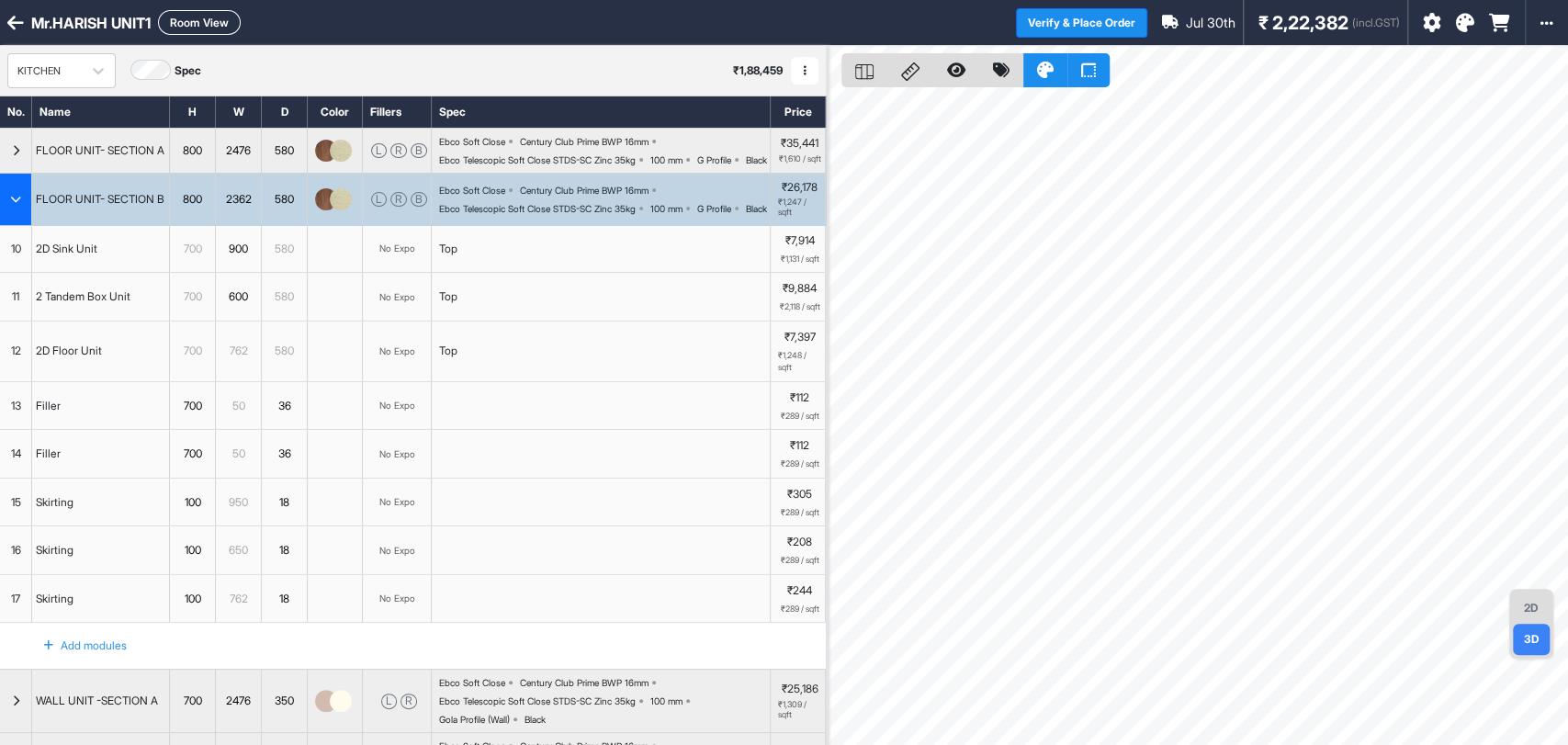 click on "No Expo" at bounding box center (397, 249) 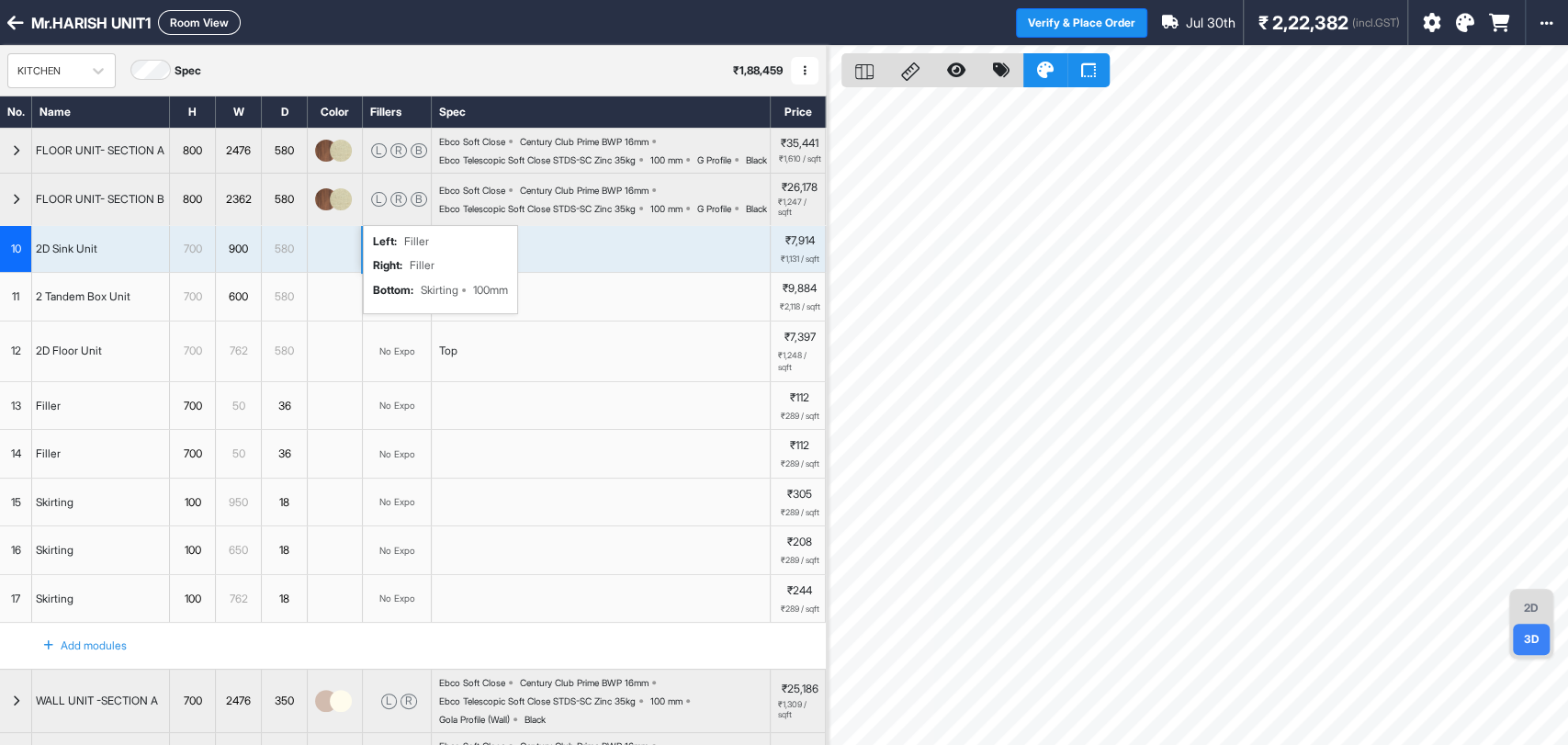click on "L R B" at bounding box center [397, 199] 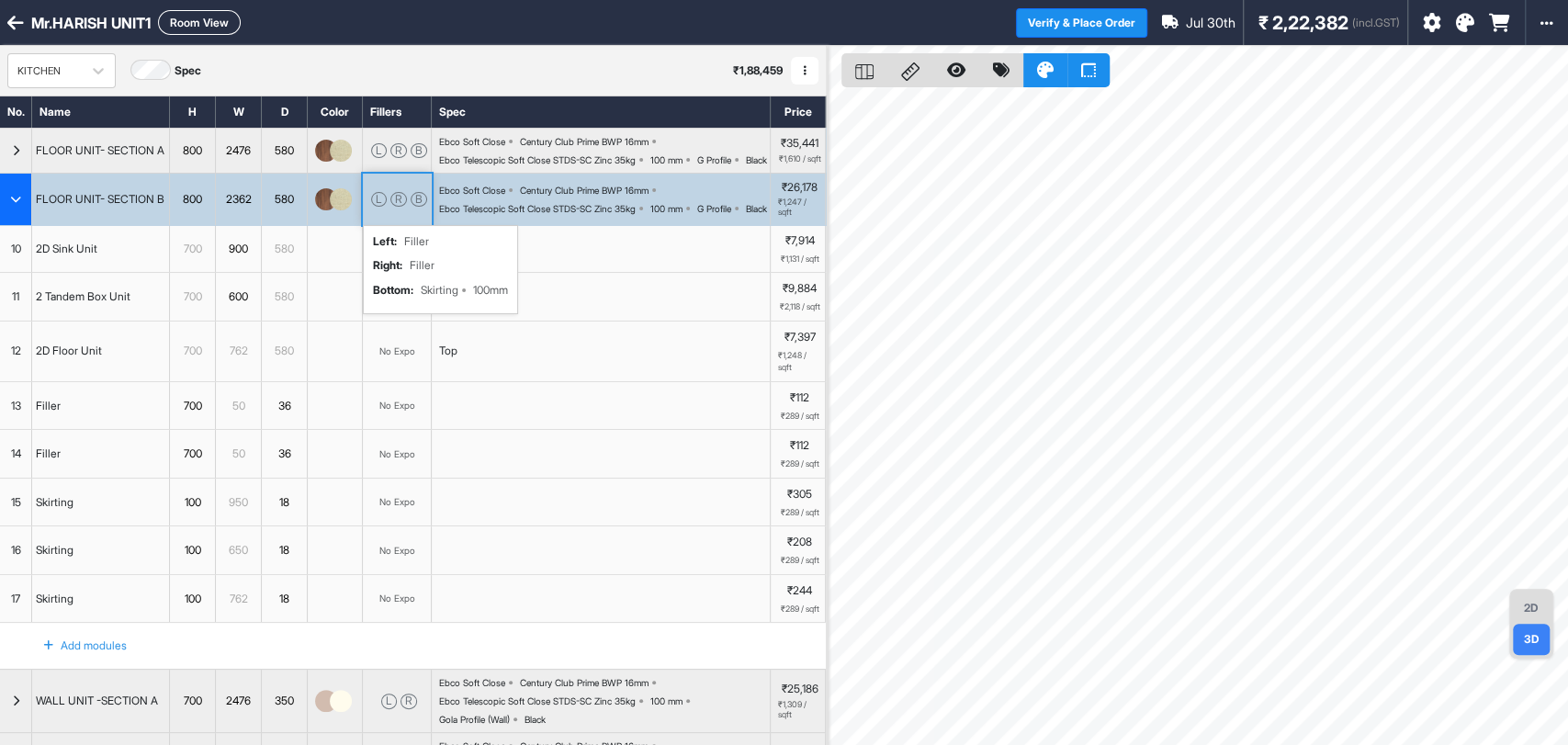 click on "L R B" at bounding box center (397, 199) 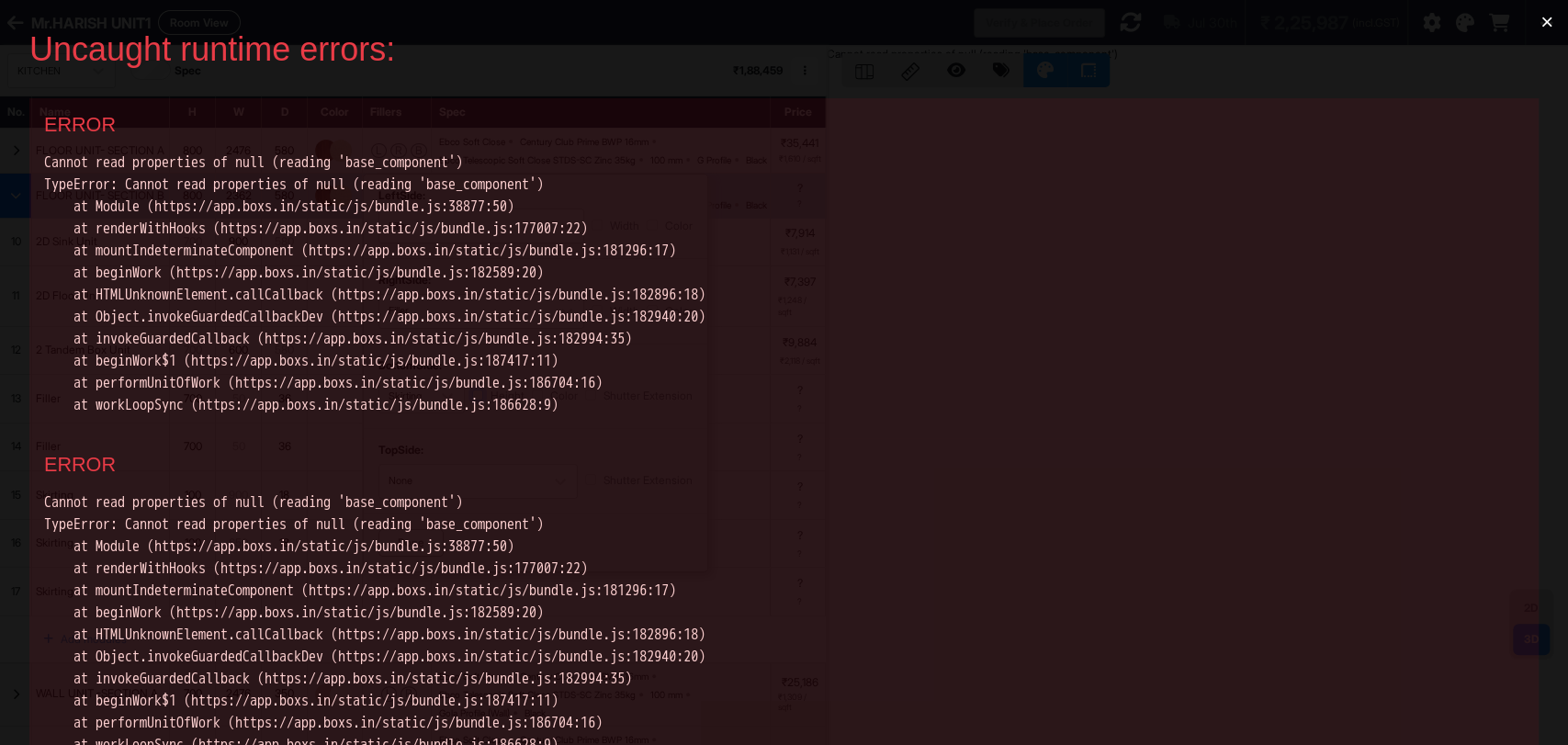 scroll, scrollTop: 0, scrollLeft: 0, axis: both 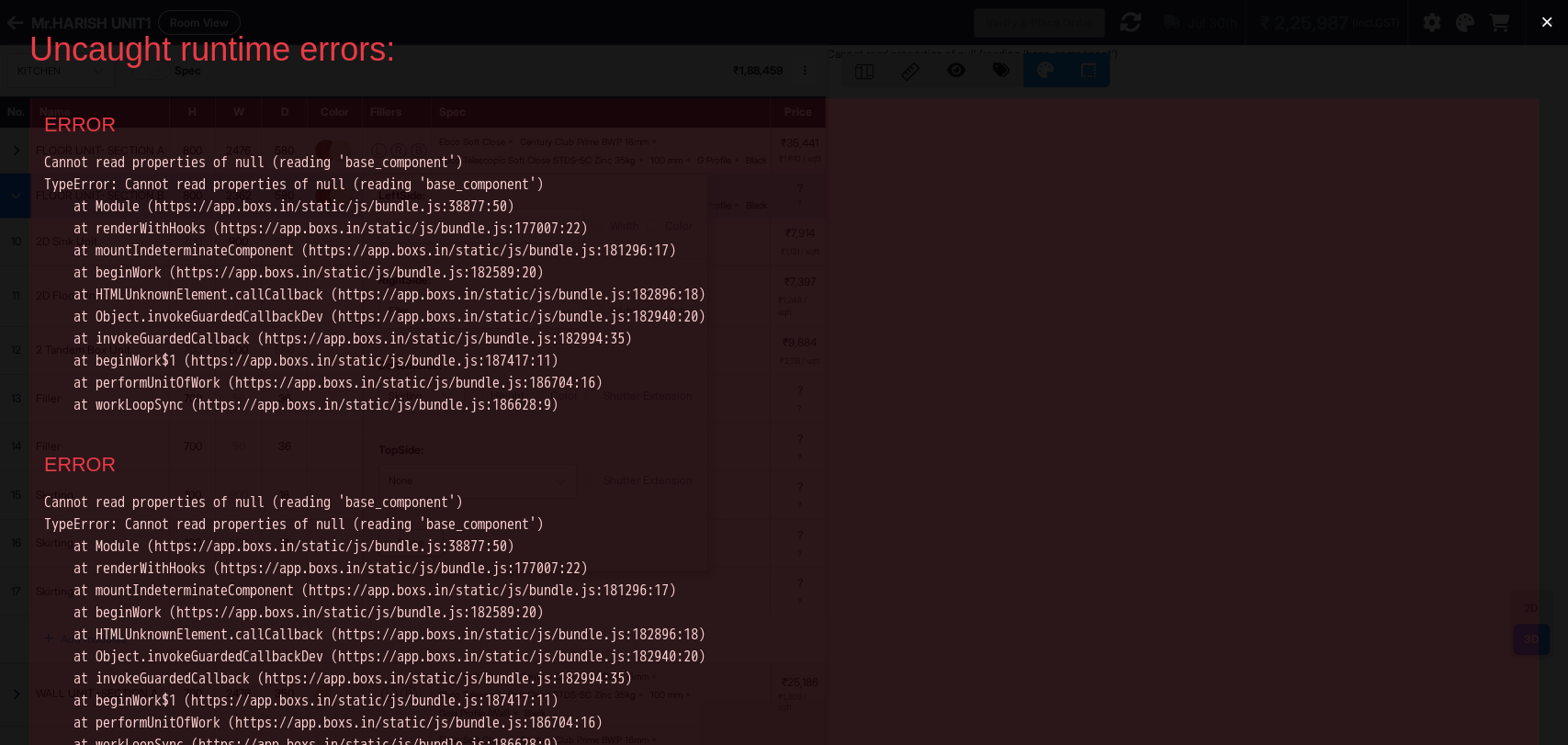 click on "×" at bounding box center [1547, 22] 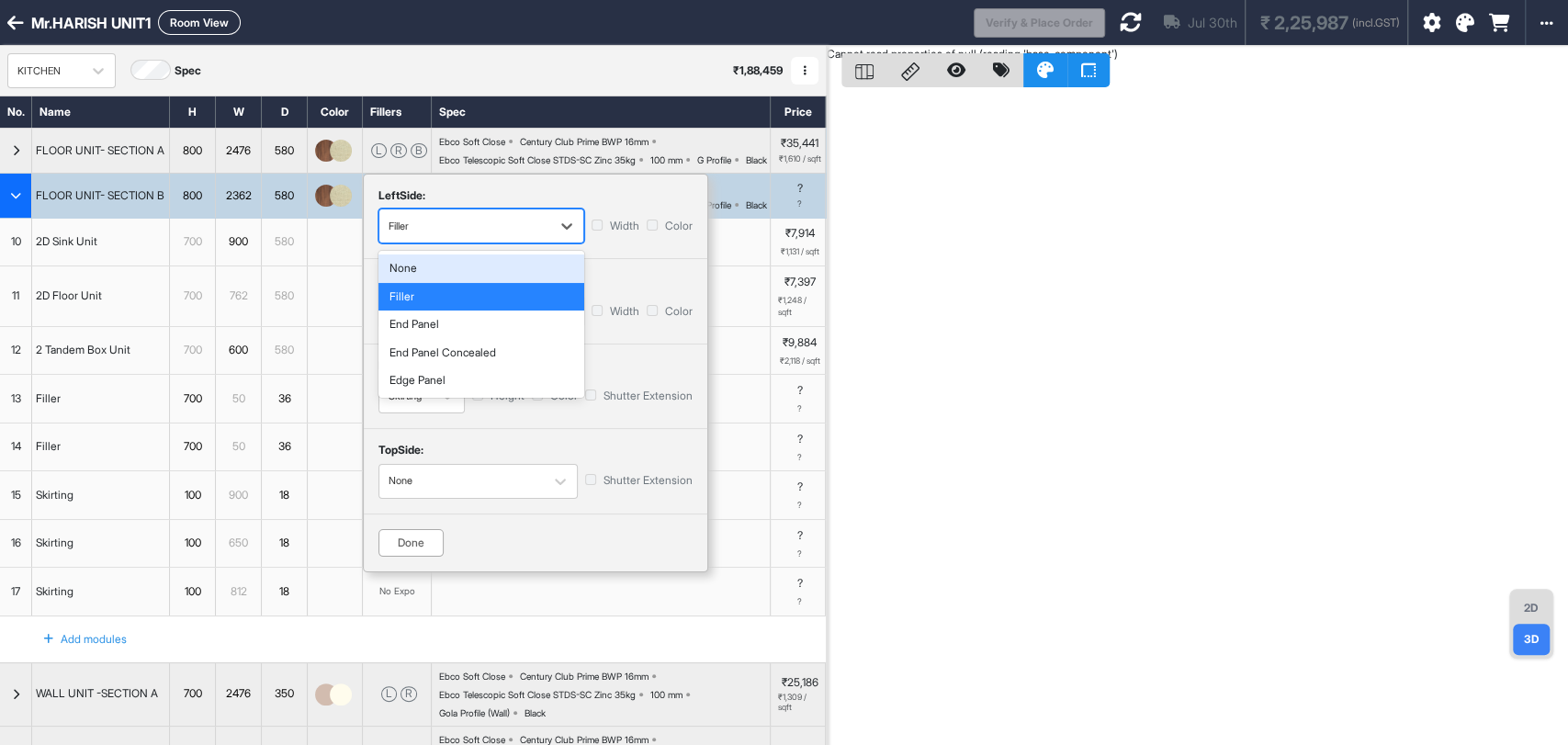 click on "Filler" at bounding box center [465, 226] 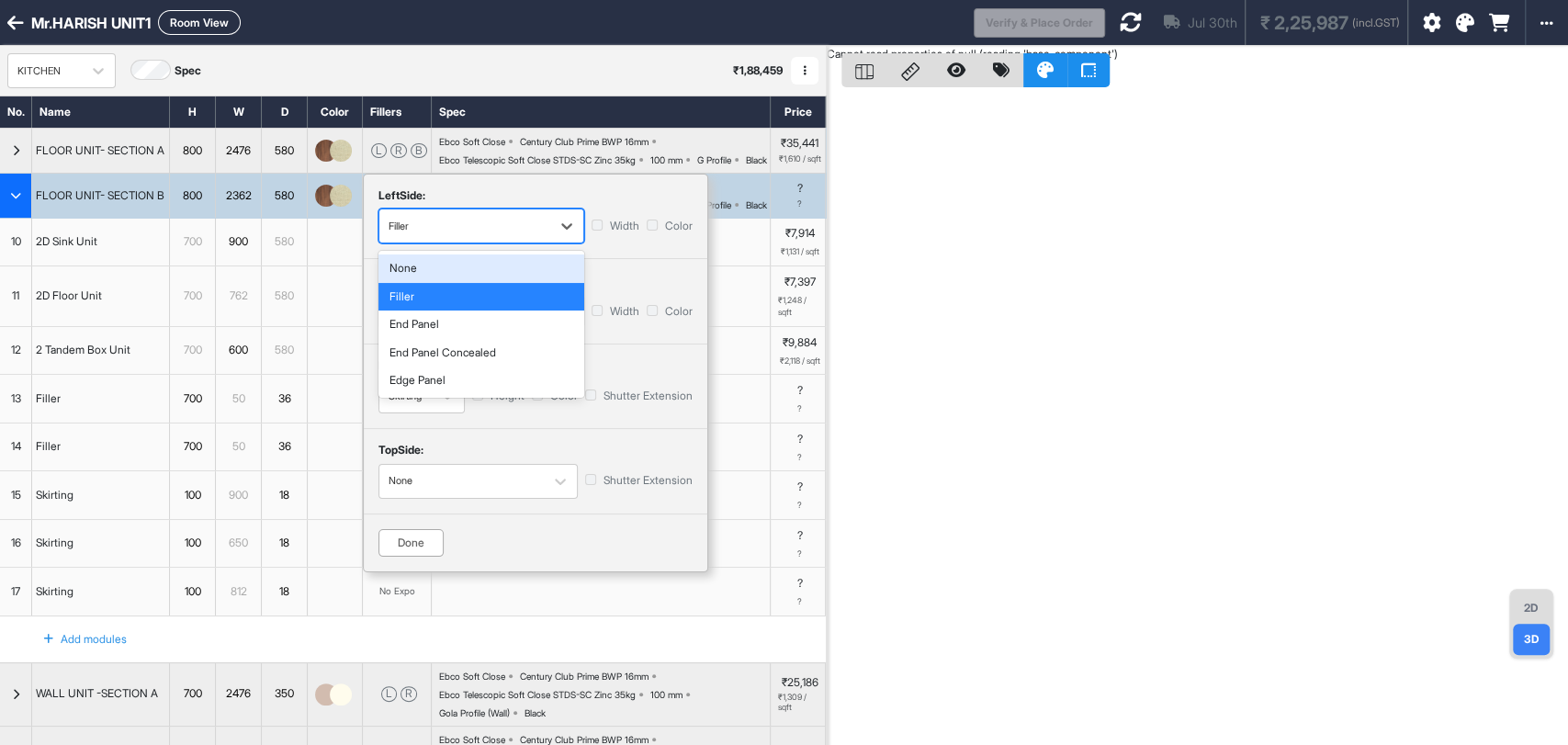 click on "None" at bounding box center [481, 268] 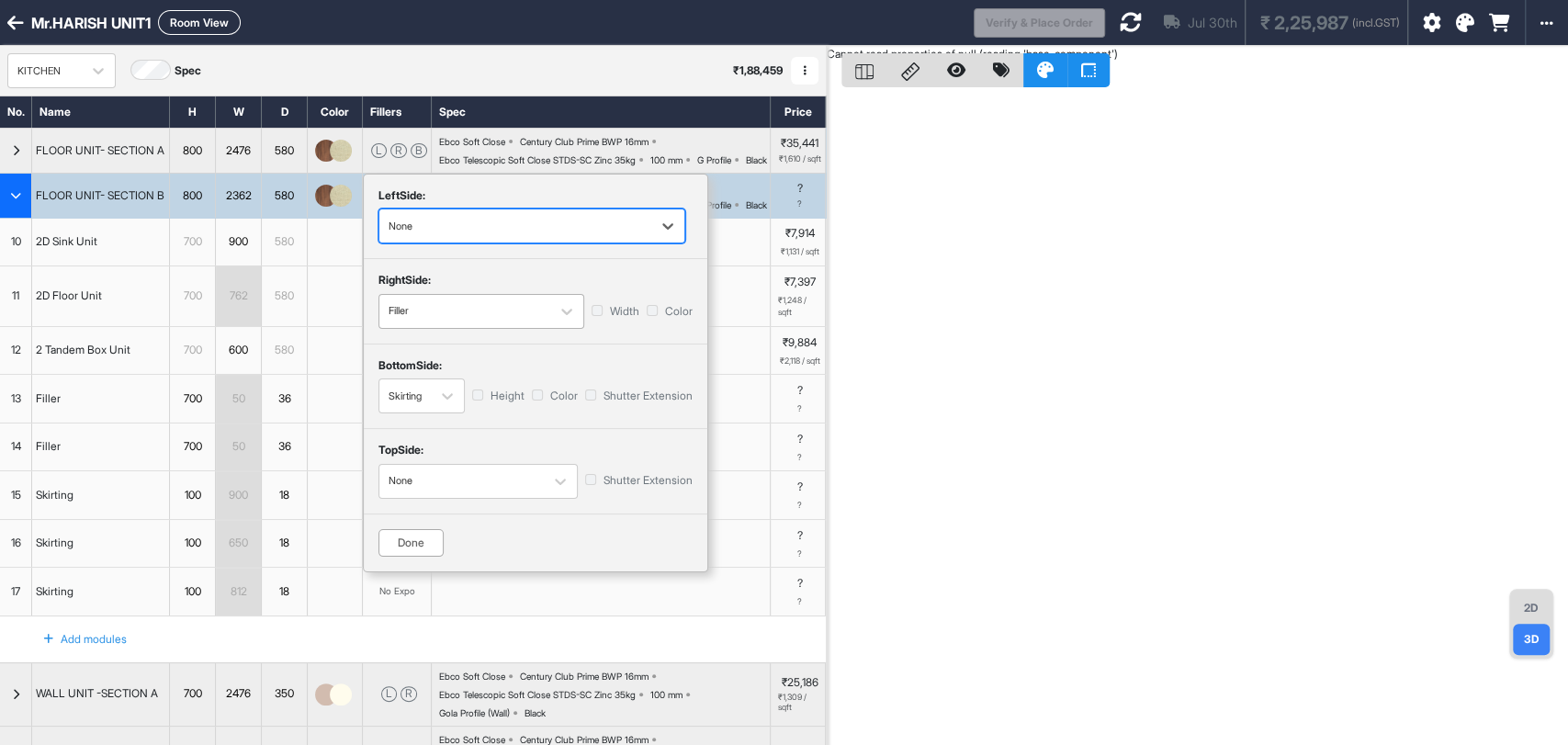 click on "Filler" at bounding box center [465, 310] 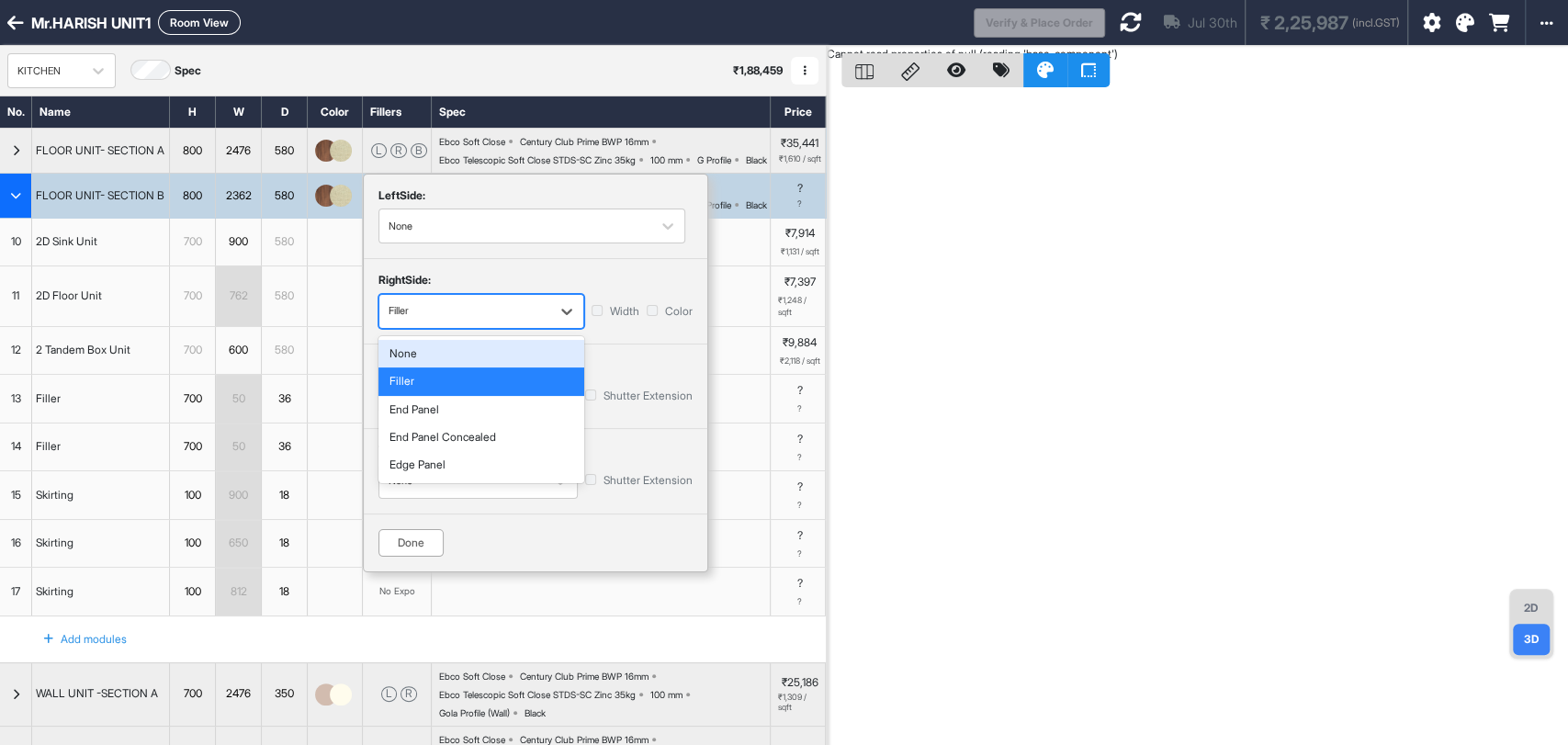 click on "None" at bounding box center (481, 354) 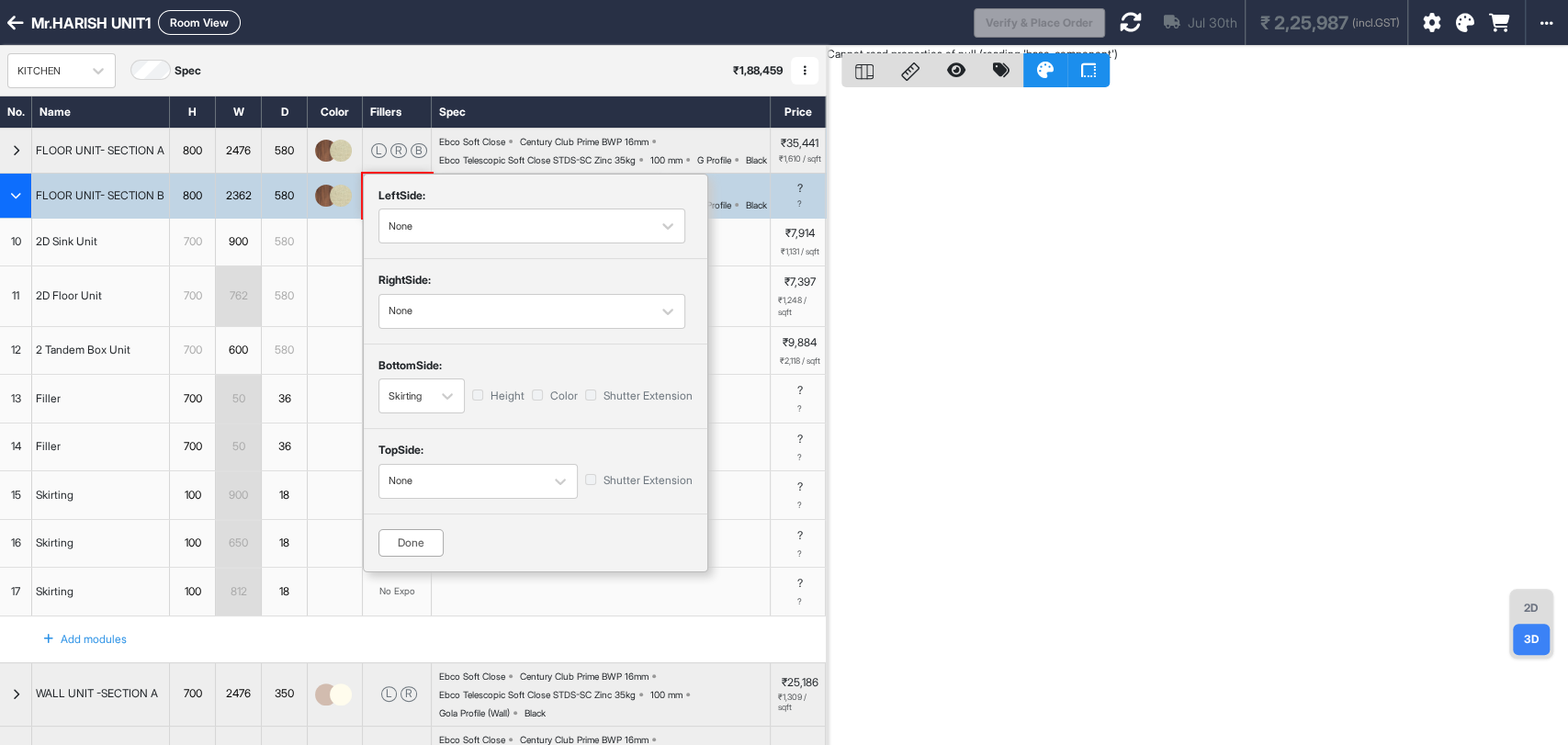 click on "Done" at bounding box center [411, 543] 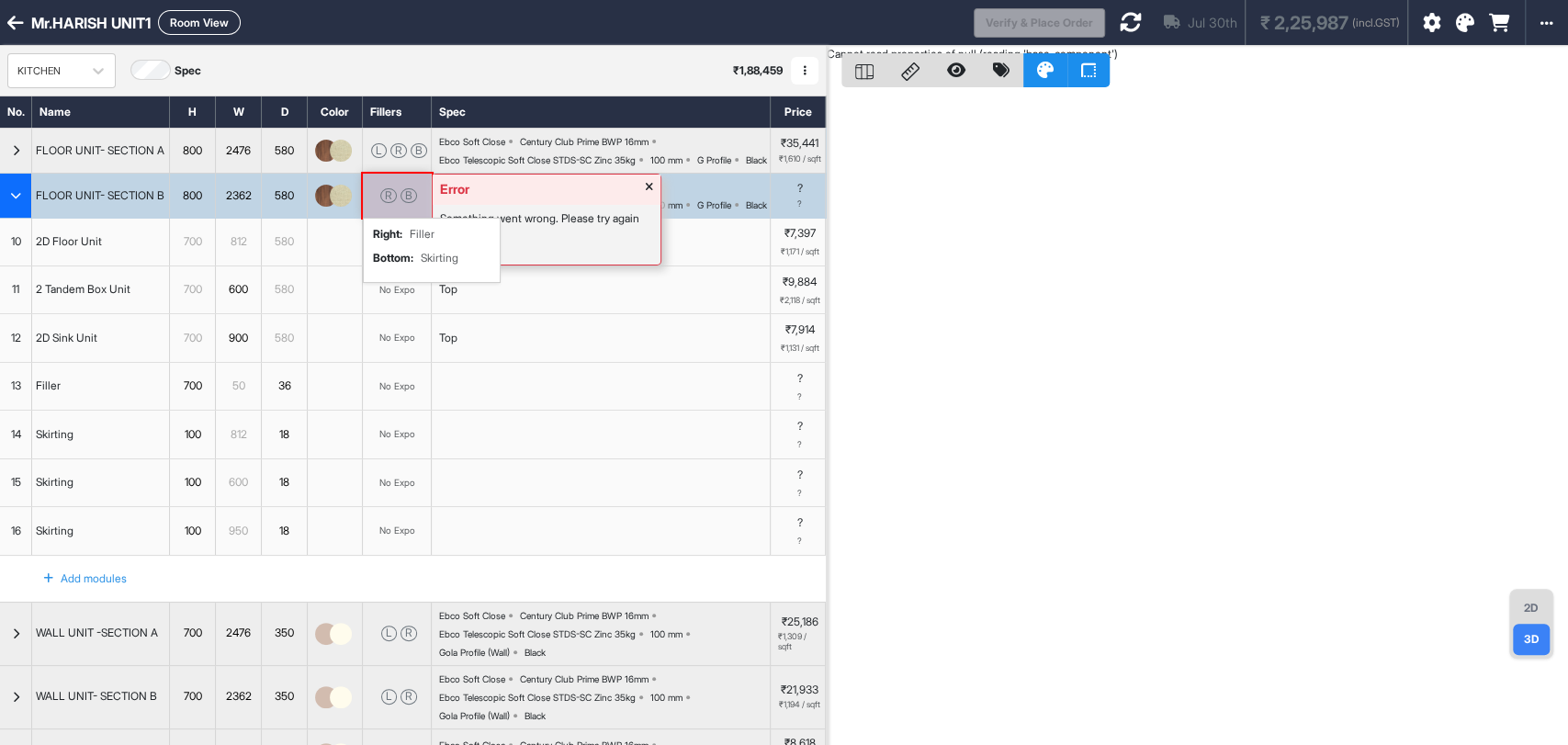 click on "Error Something went wrong. Please try again R B right : Filler bottom : Skirting" at bounding box center (397, 196) 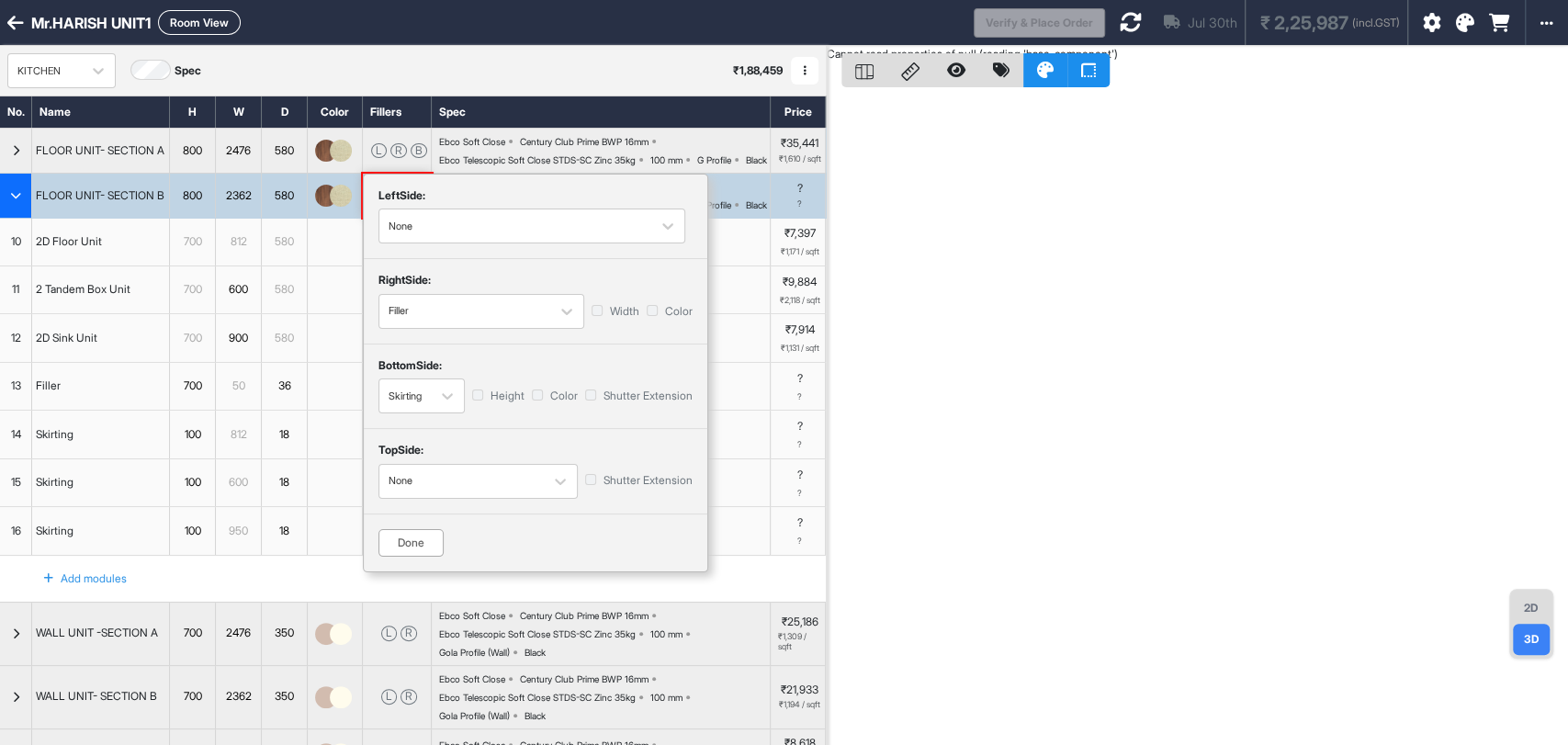 click on "2D Floor Unit" at bounding box center (101, 242) 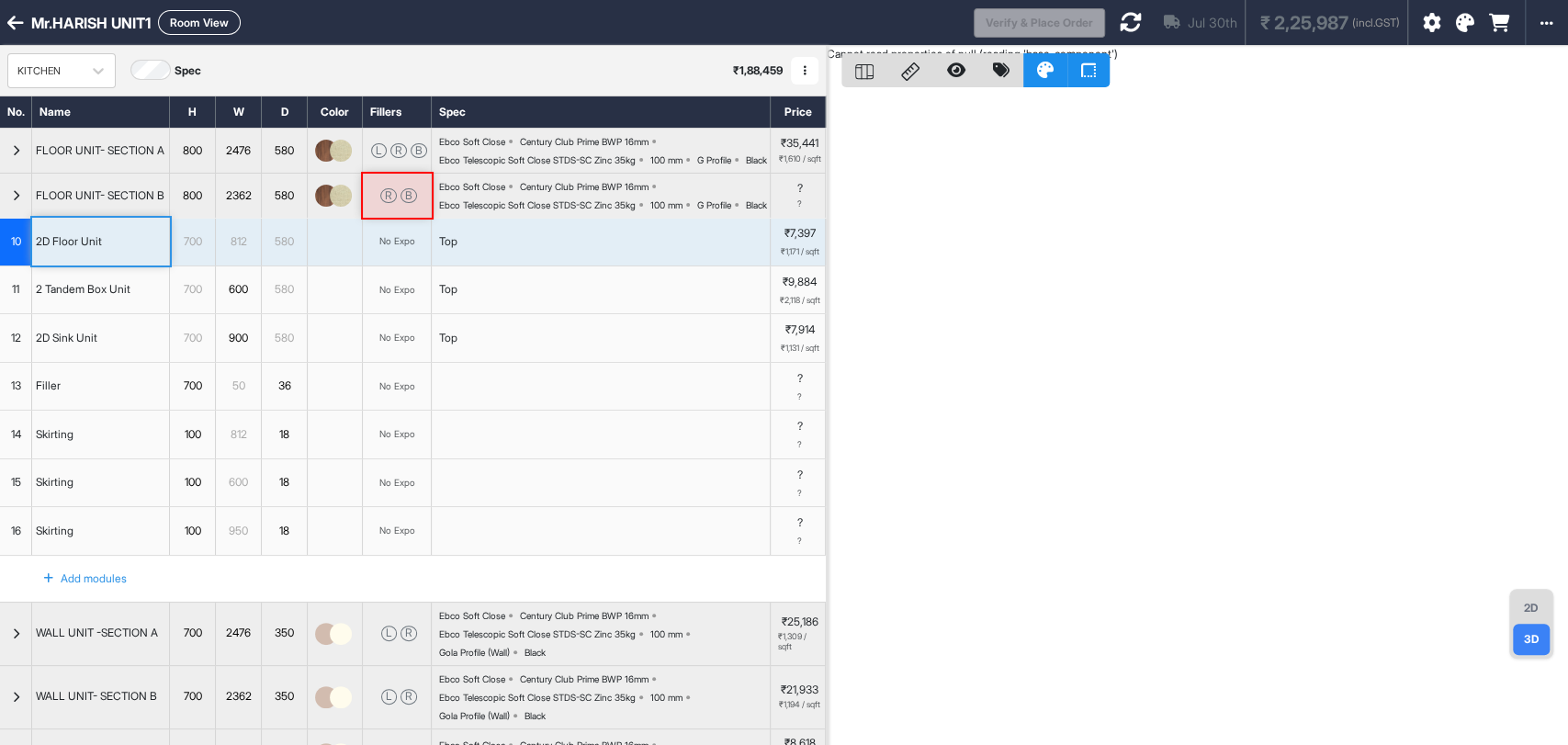 click on "2D" at bounding box center [1531, 608] 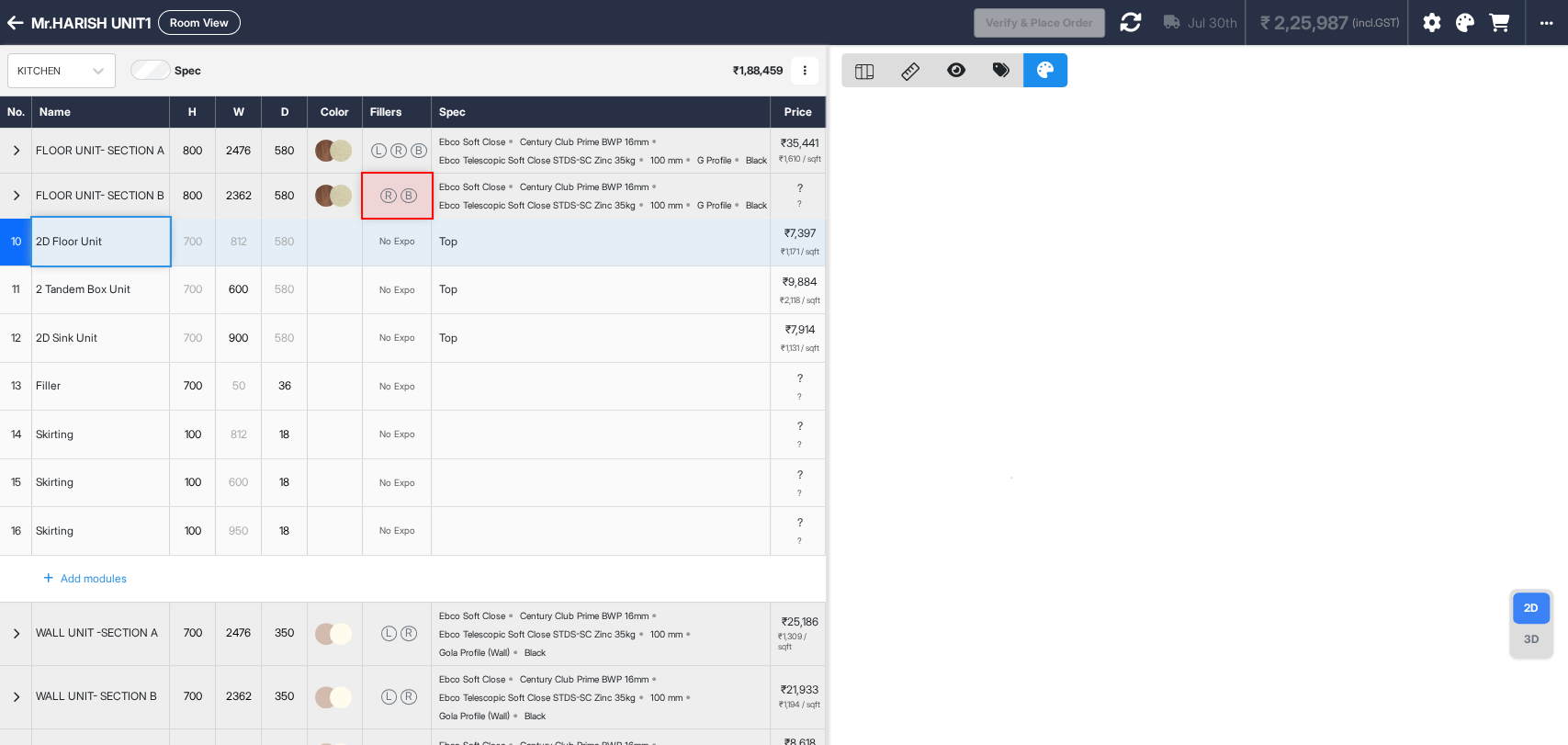 click on "3D" at bounding box center (1531, 639) 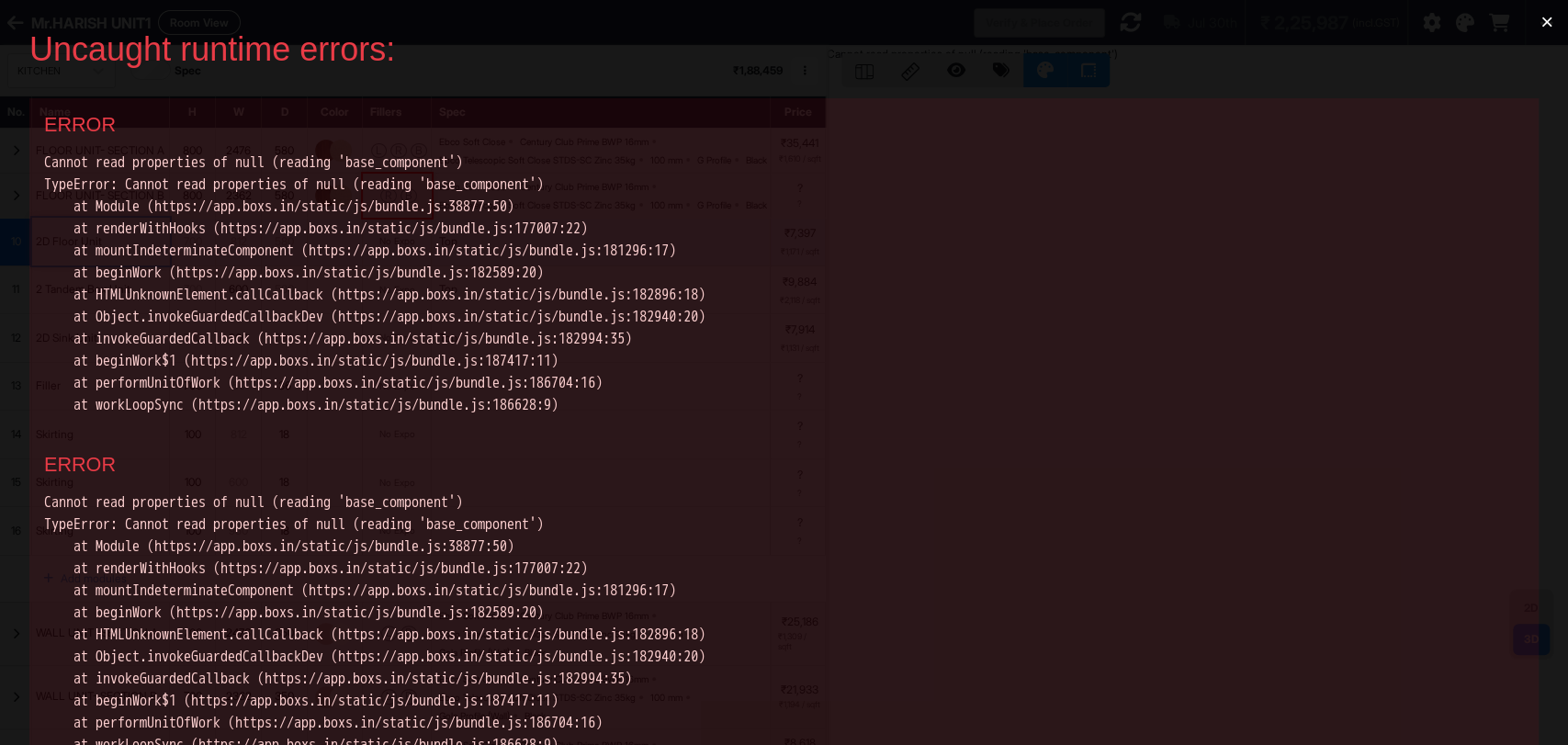 scroll, scrollTop: 0, scrollLeft: 0, axis: both 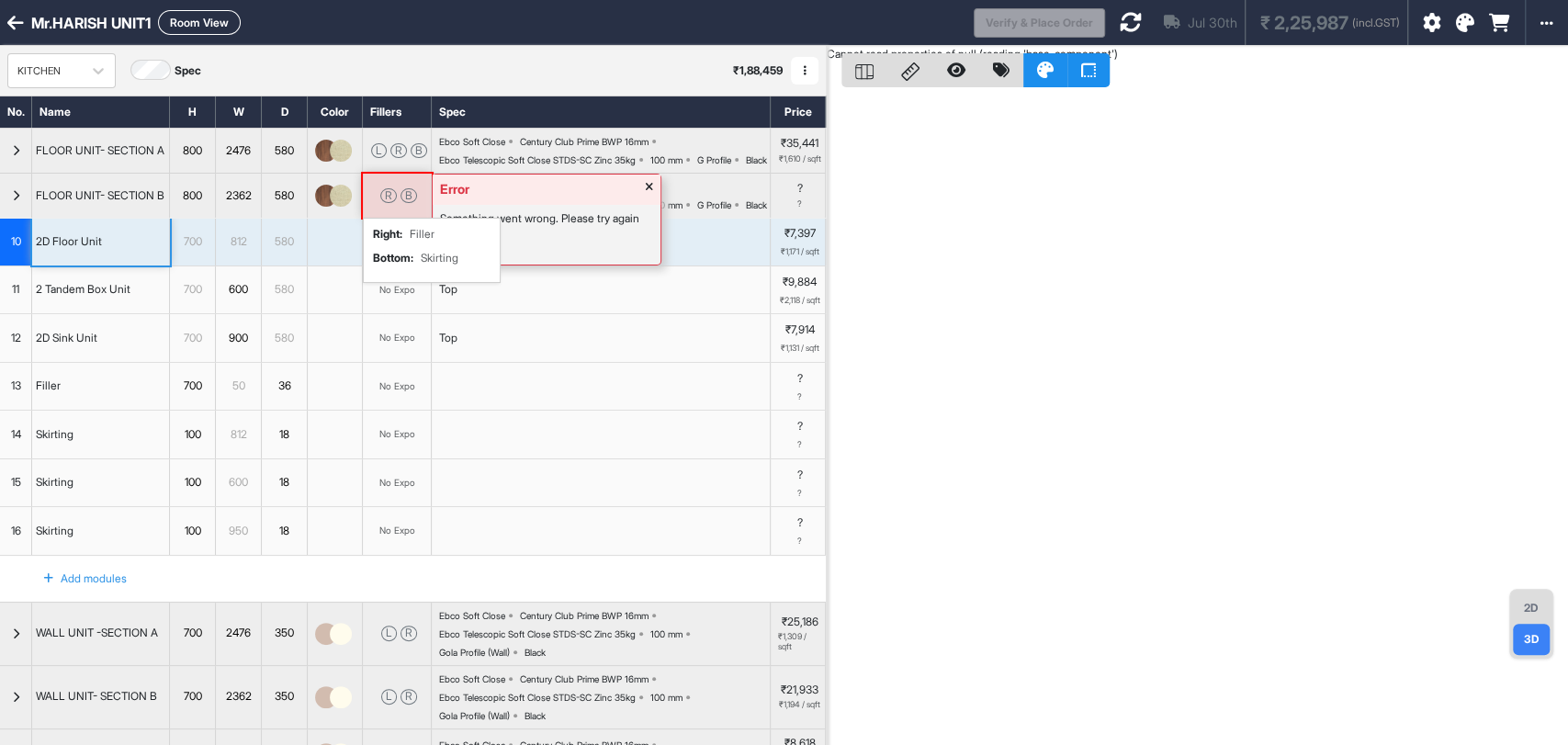 click on "Error Something went wrong. Please try again R B right : Filler bottom : Skirting" at bounding box center [397, 196] 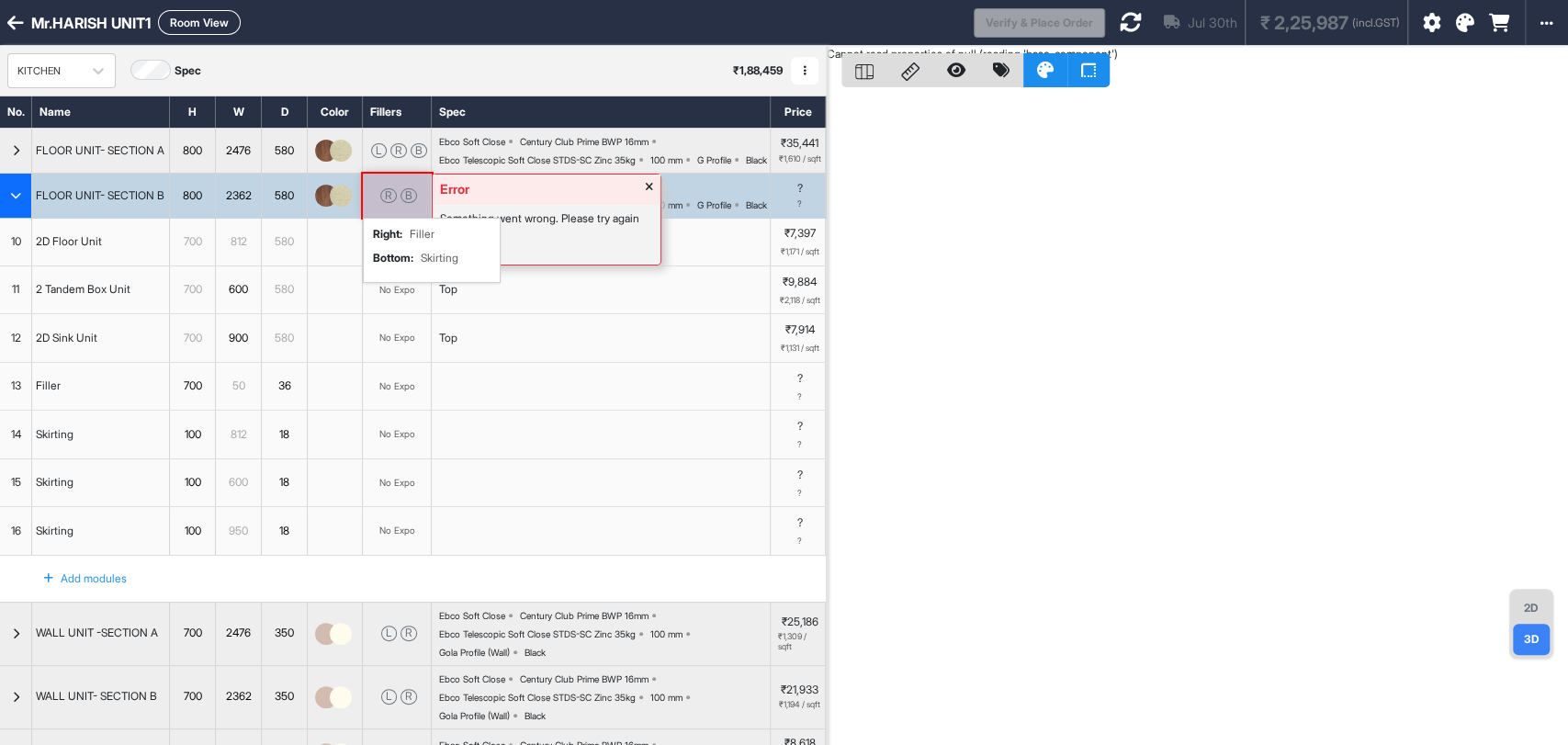 click on "Error Something went wrong. Please try again R B right : Filler bottom : Skirting" at bounding box center [397, 196] 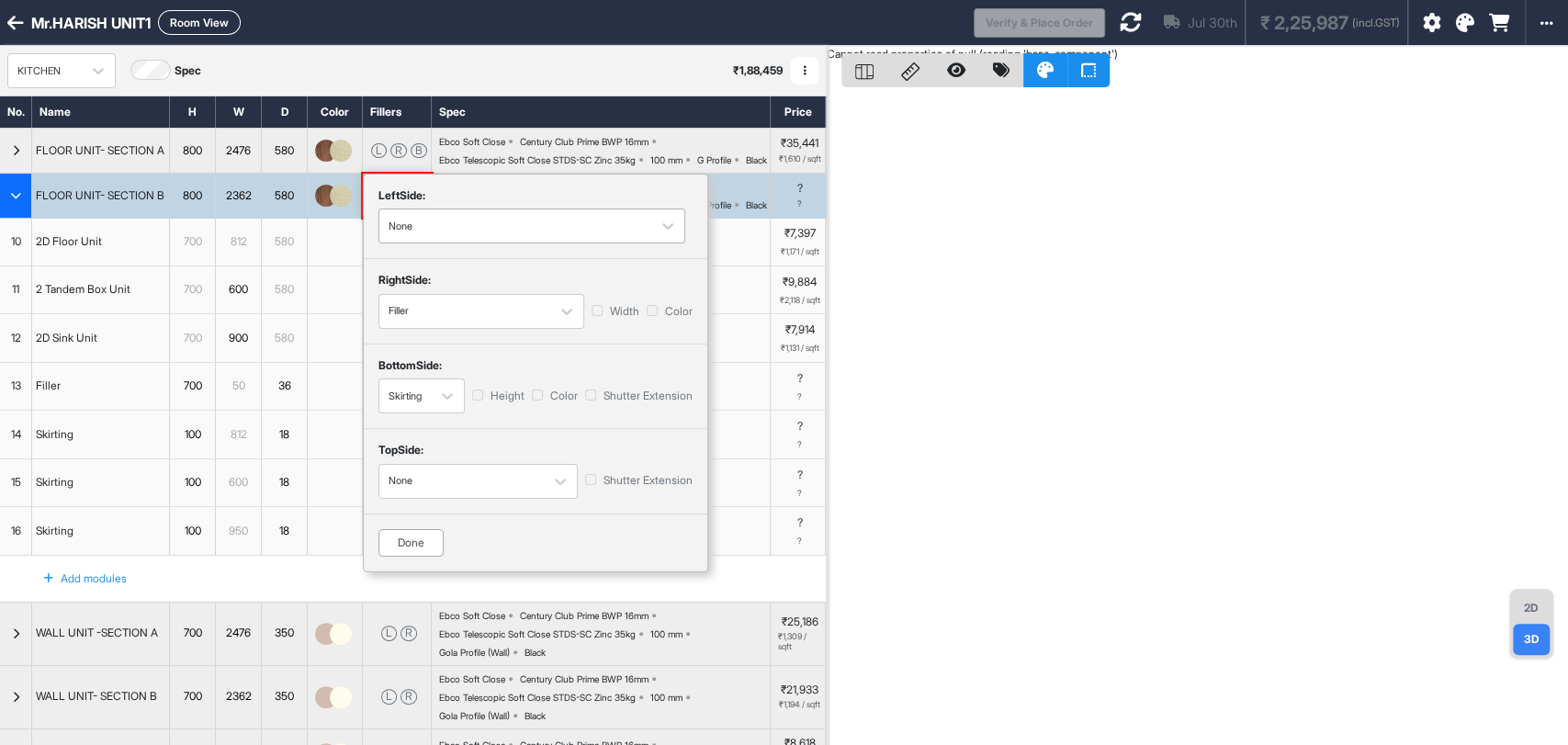 click on "None" at bounding box center [515, 226] 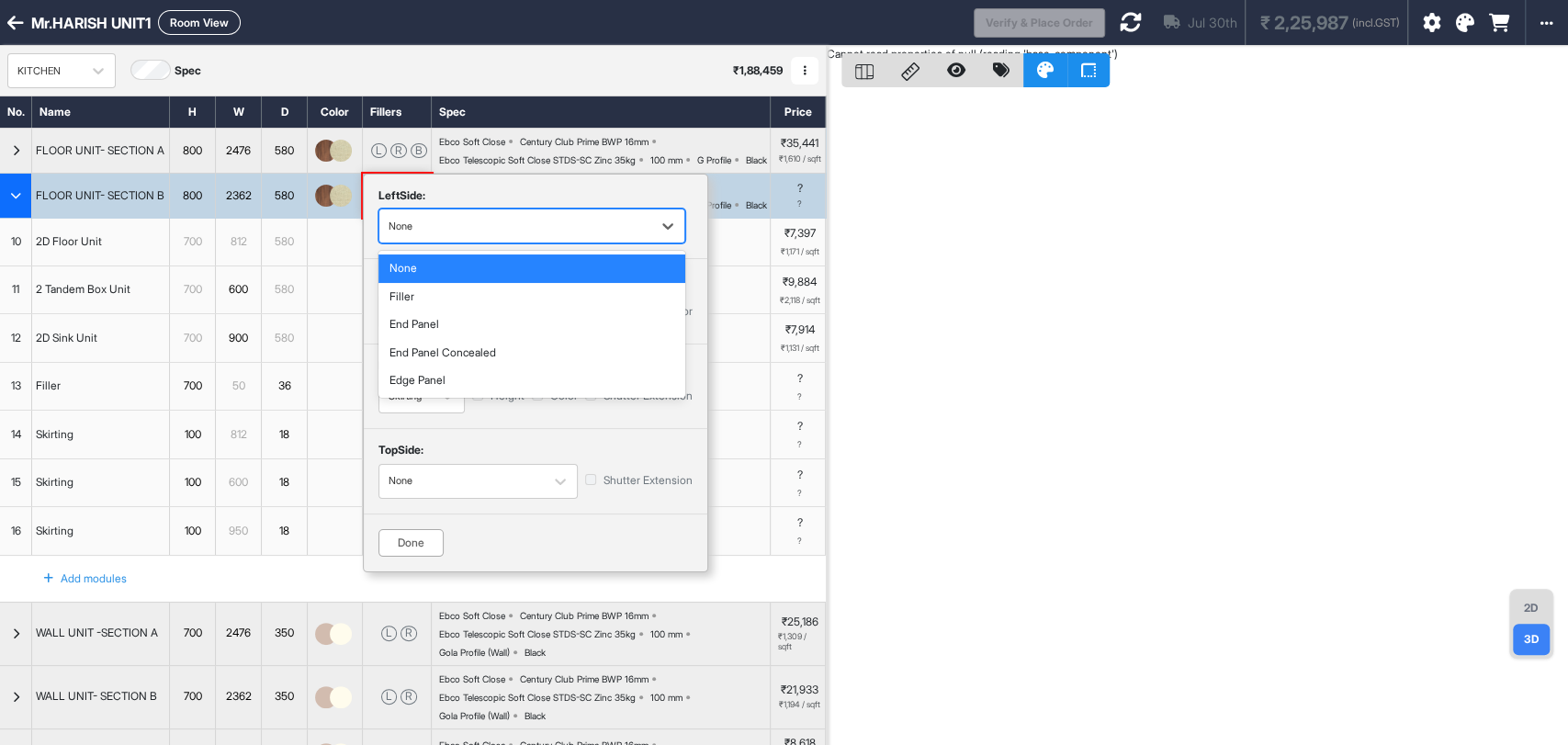 click on "2D 3D Cannot read properties of null (reading 'base_component')" at bounding box center [1197, 418] 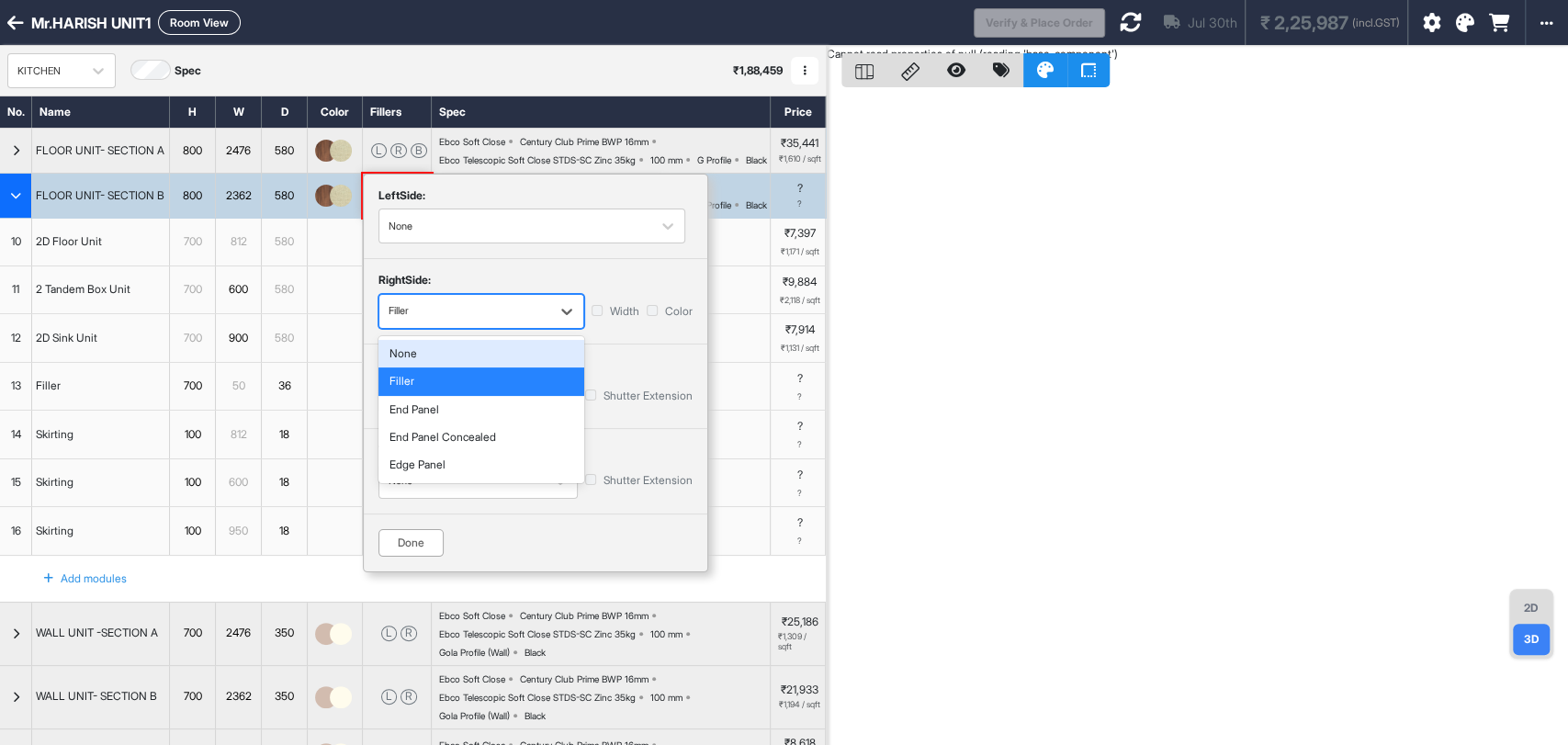 click on "Filler" at bounding box center (481, 311) 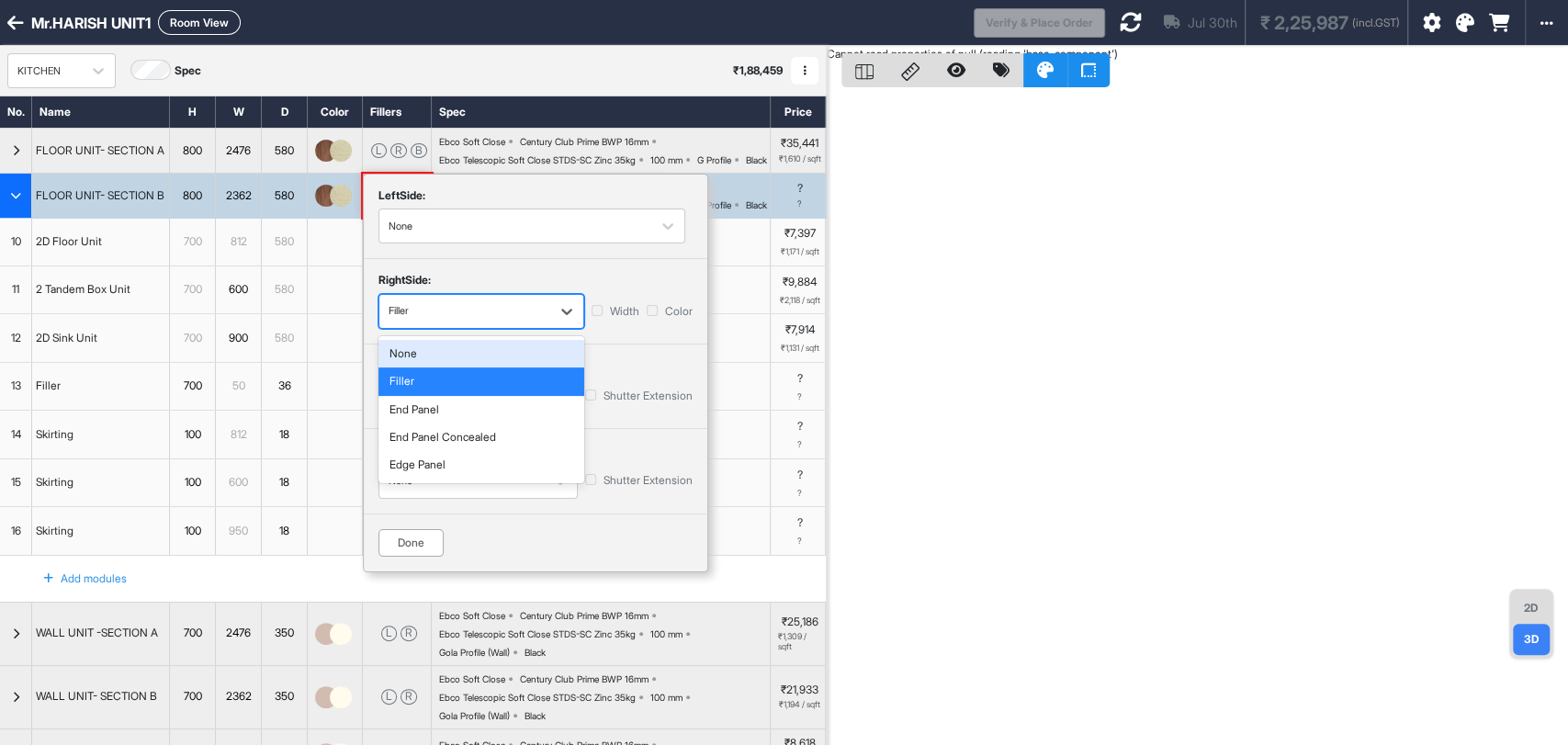 click on "None" at bounding box center [481, 354] 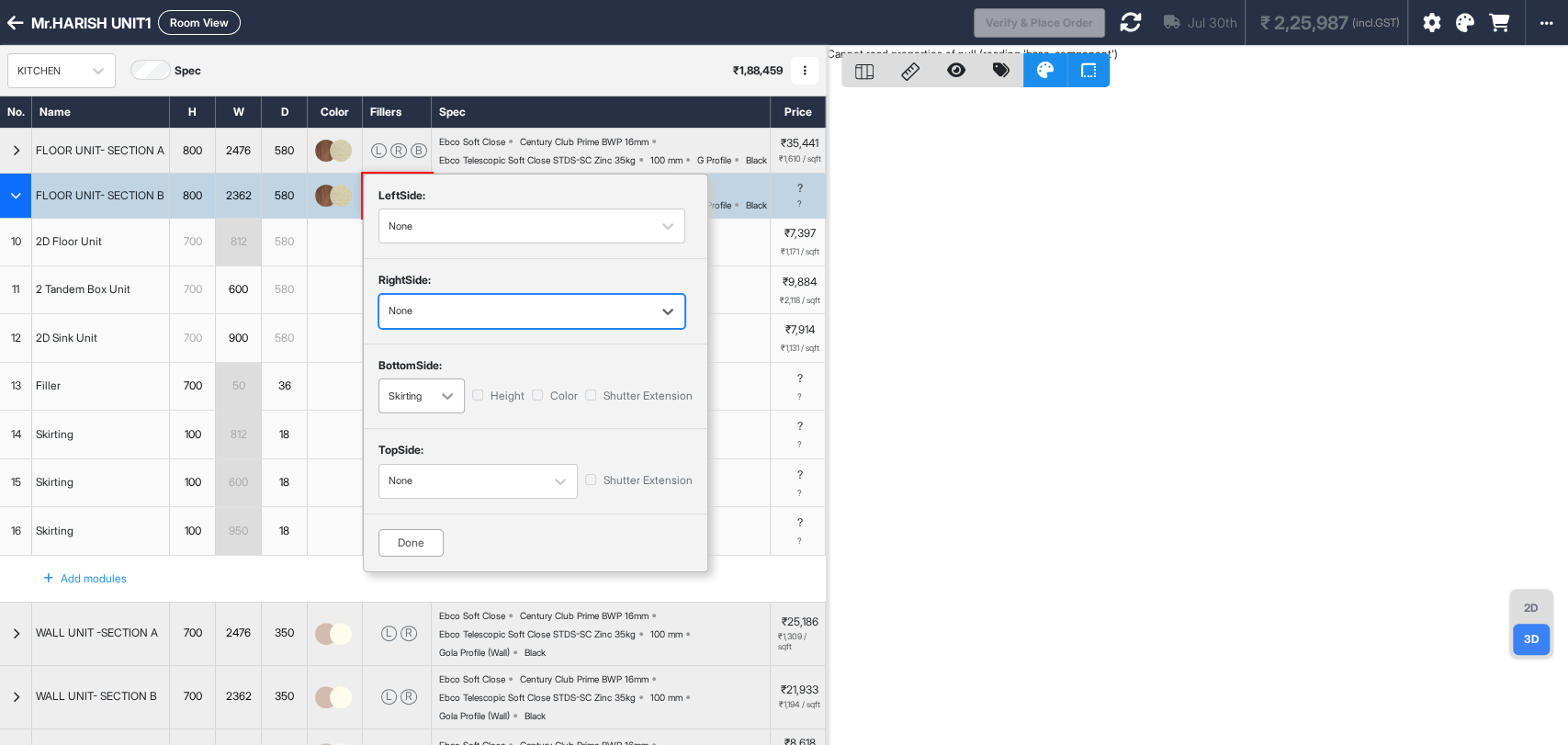 click 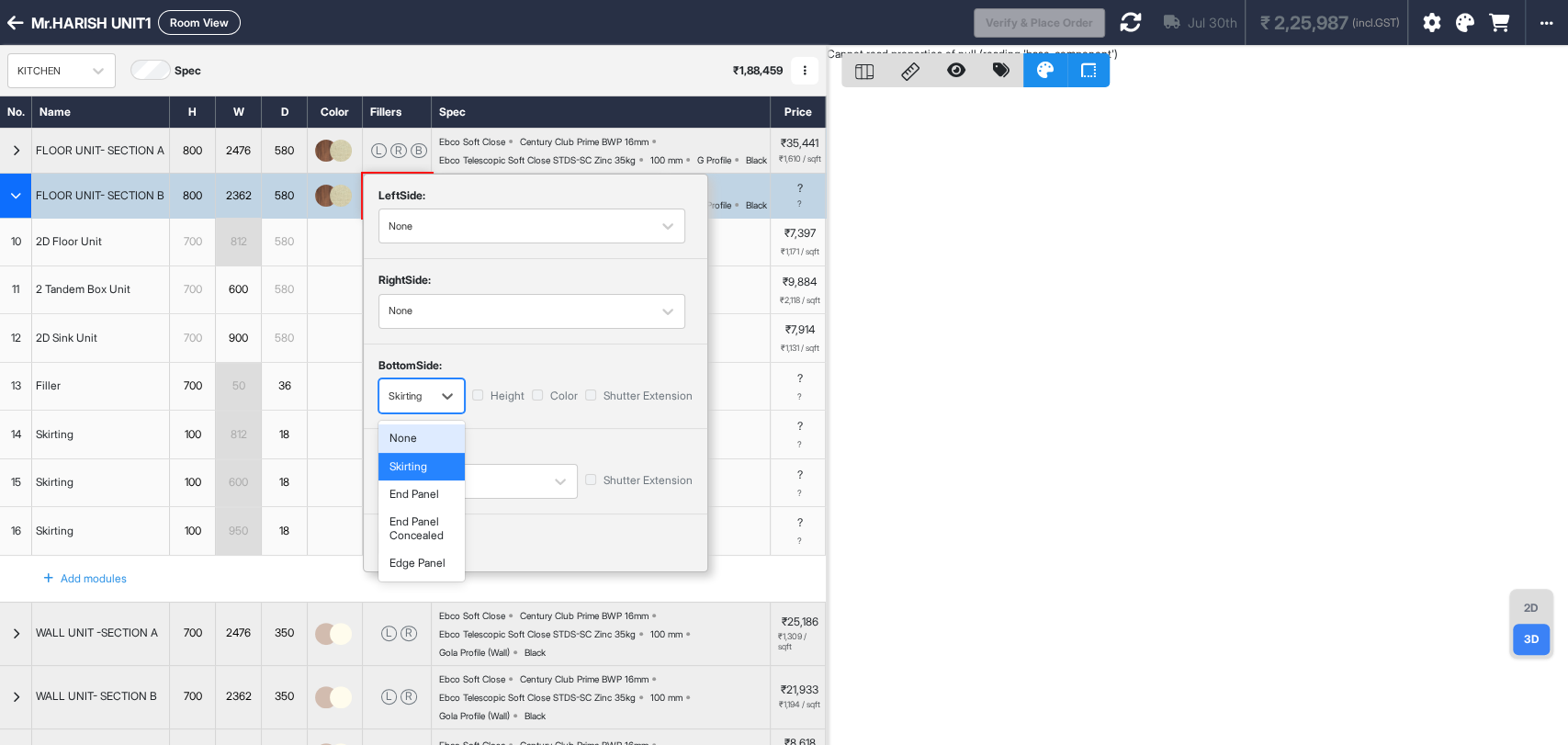click on "None" at bounding box center [422, 438] 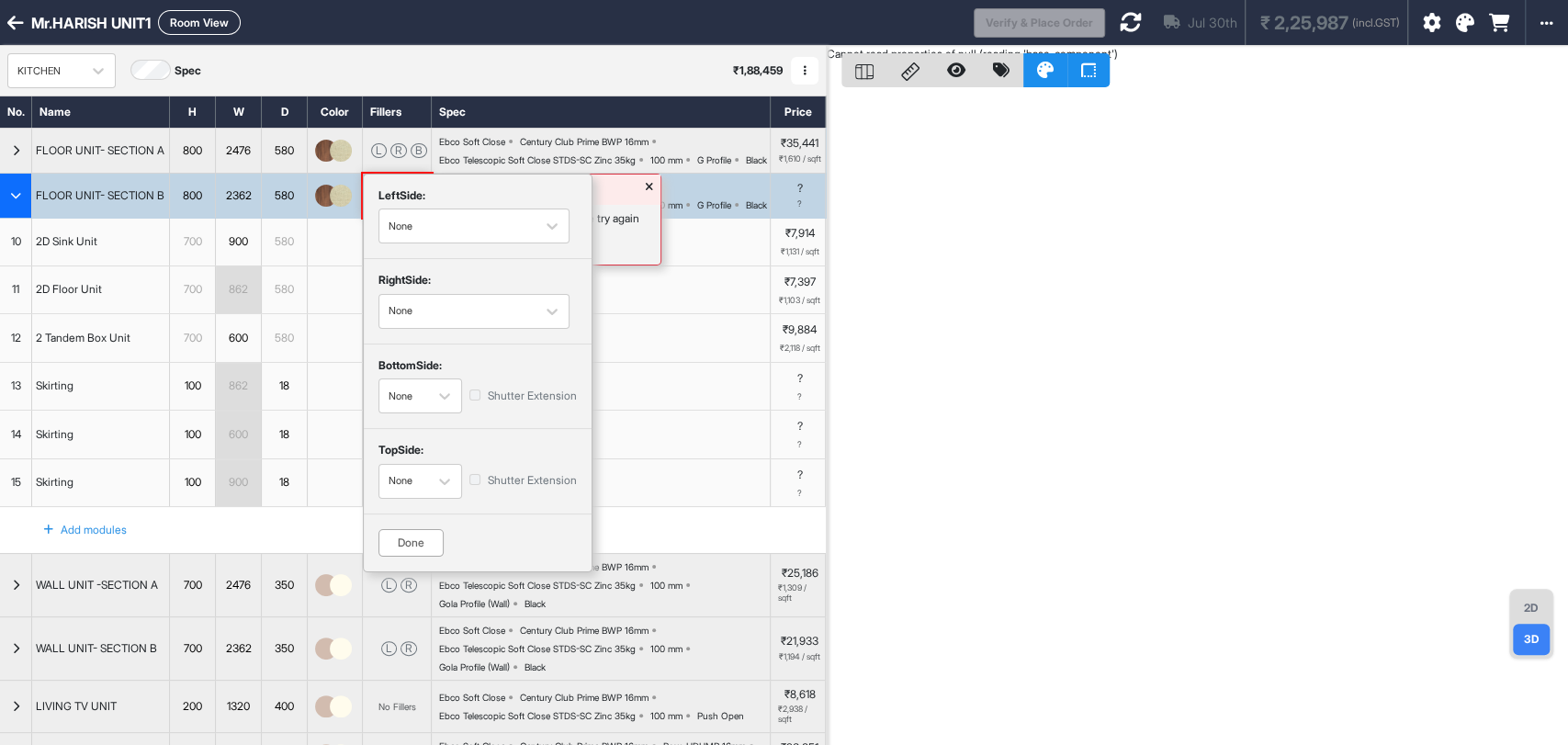 click on "Done" at bounding box center [411, 543] 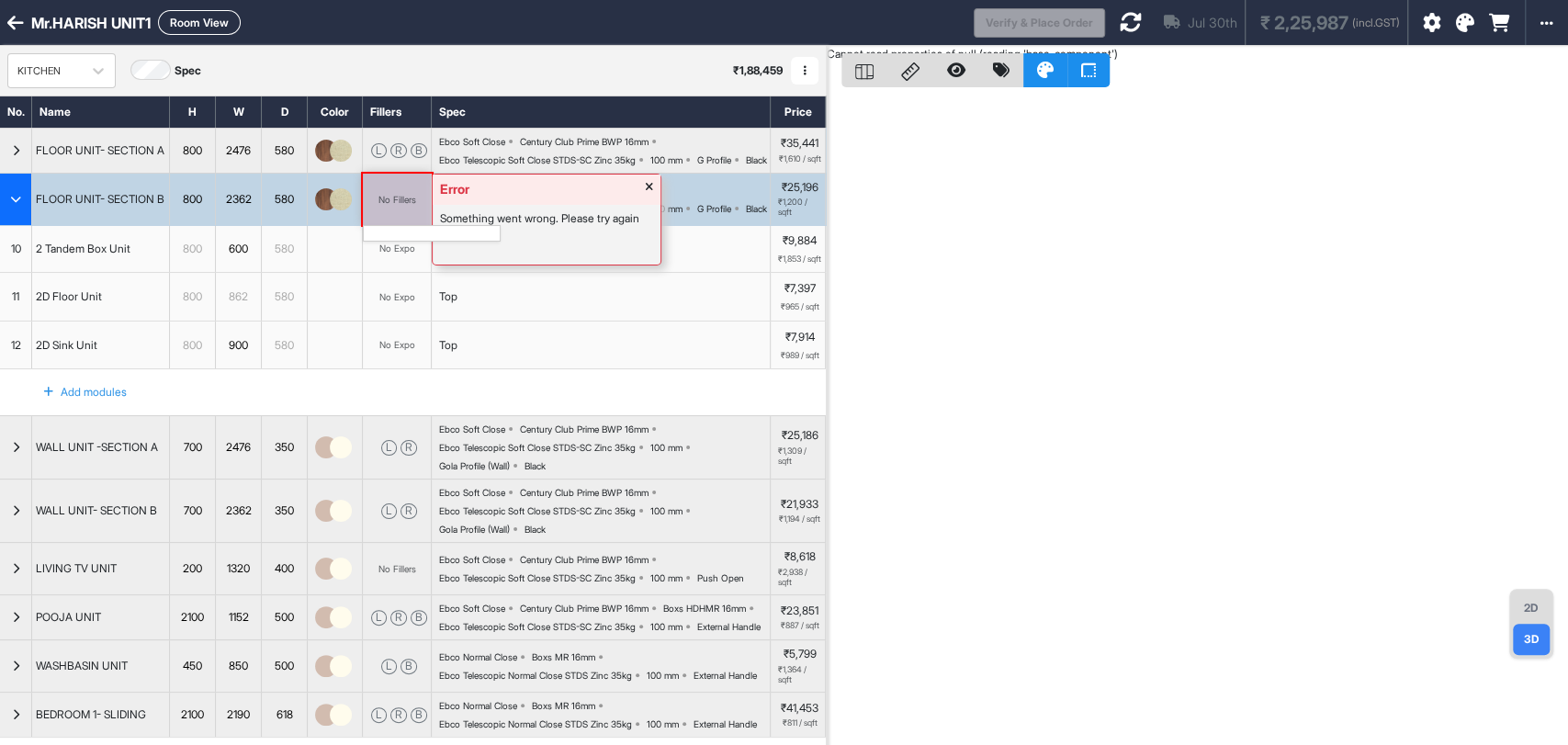 click at bounding box center (649, 189) 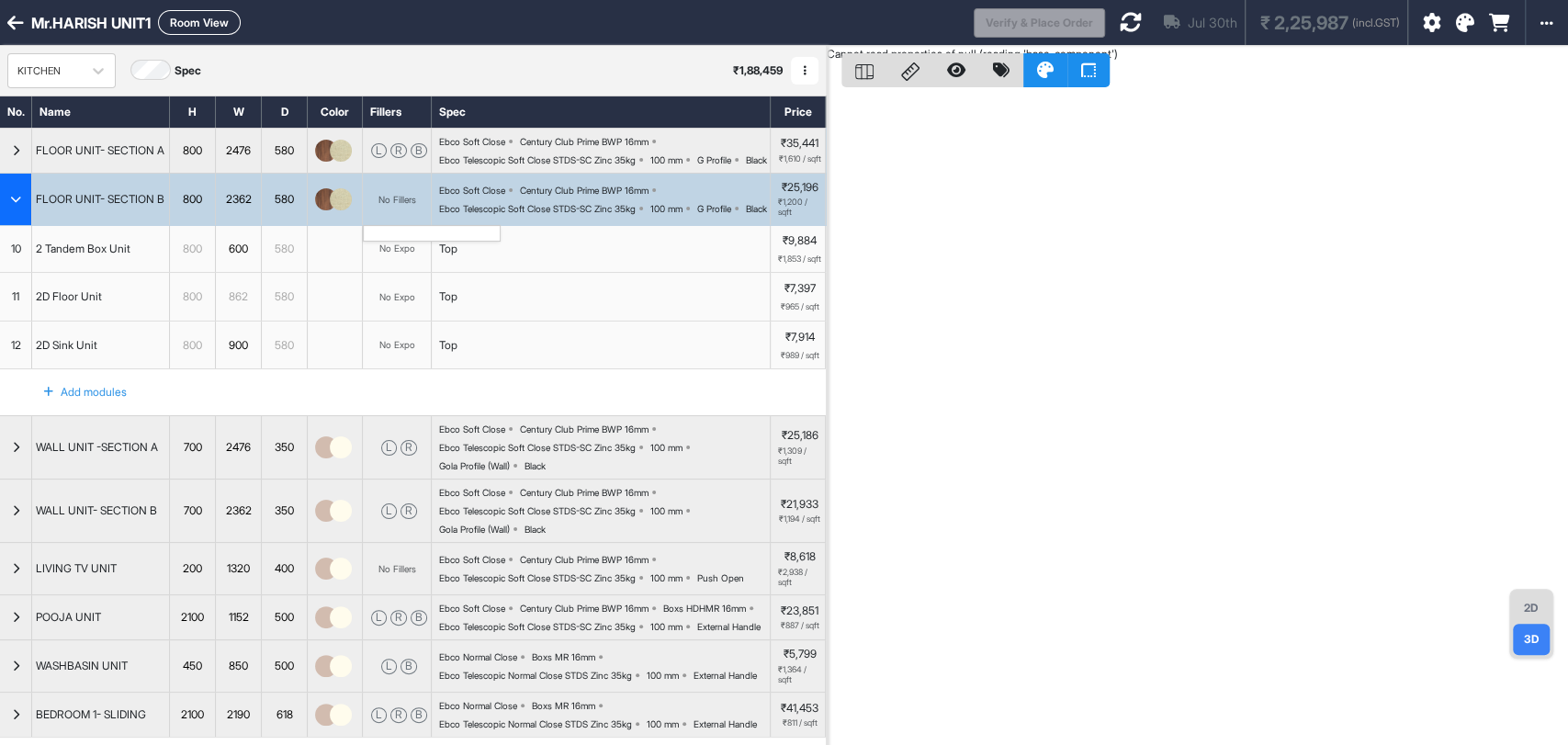 click on "Century Club Prime BWP 16mm" at bounding box center (584, 190) 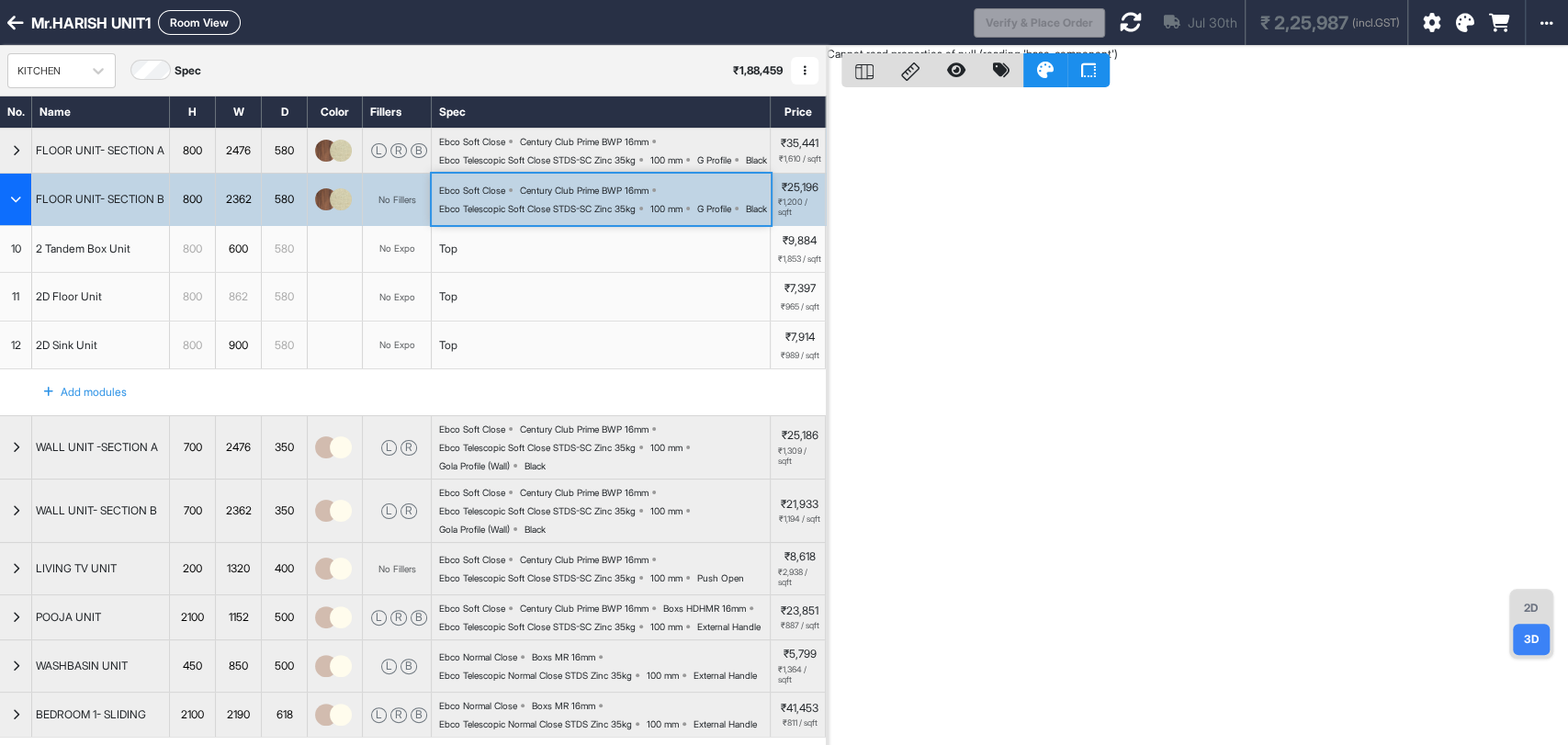 click on "2 Tandem Box Unit" at bounding box center (83, 249) 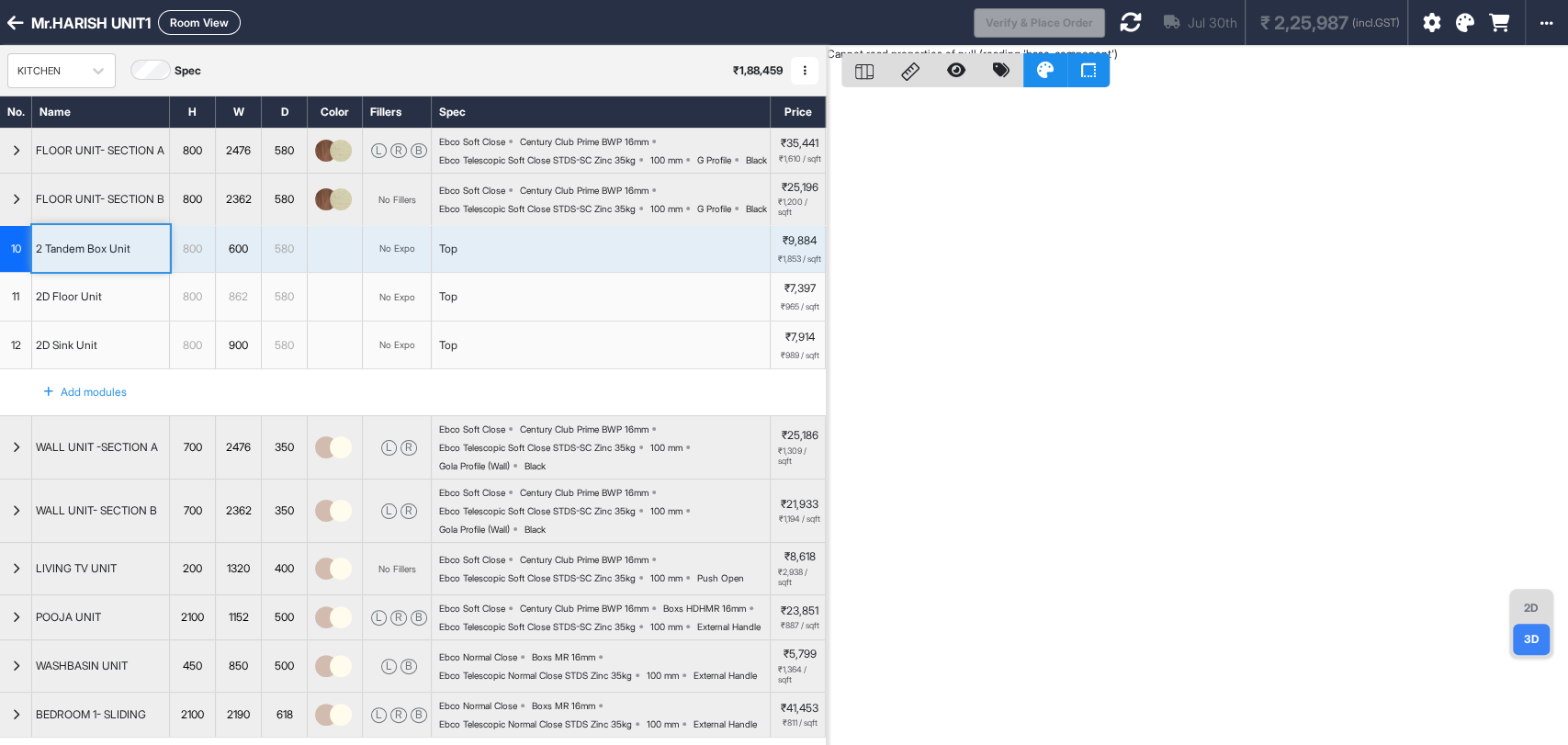 click on "2D" at bounding box center (1531, 608) 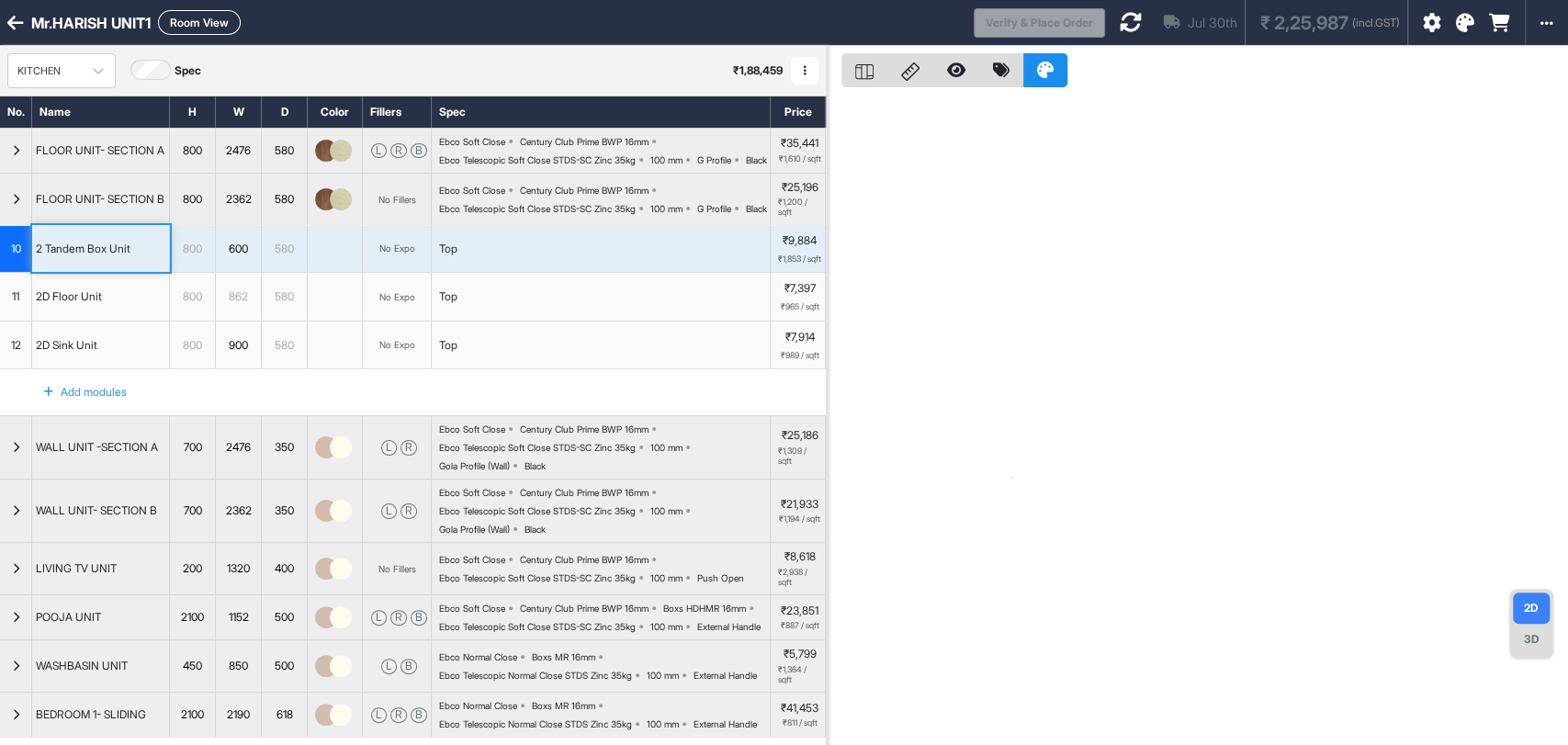 click on "3D" at bounding box center (1531, 639) 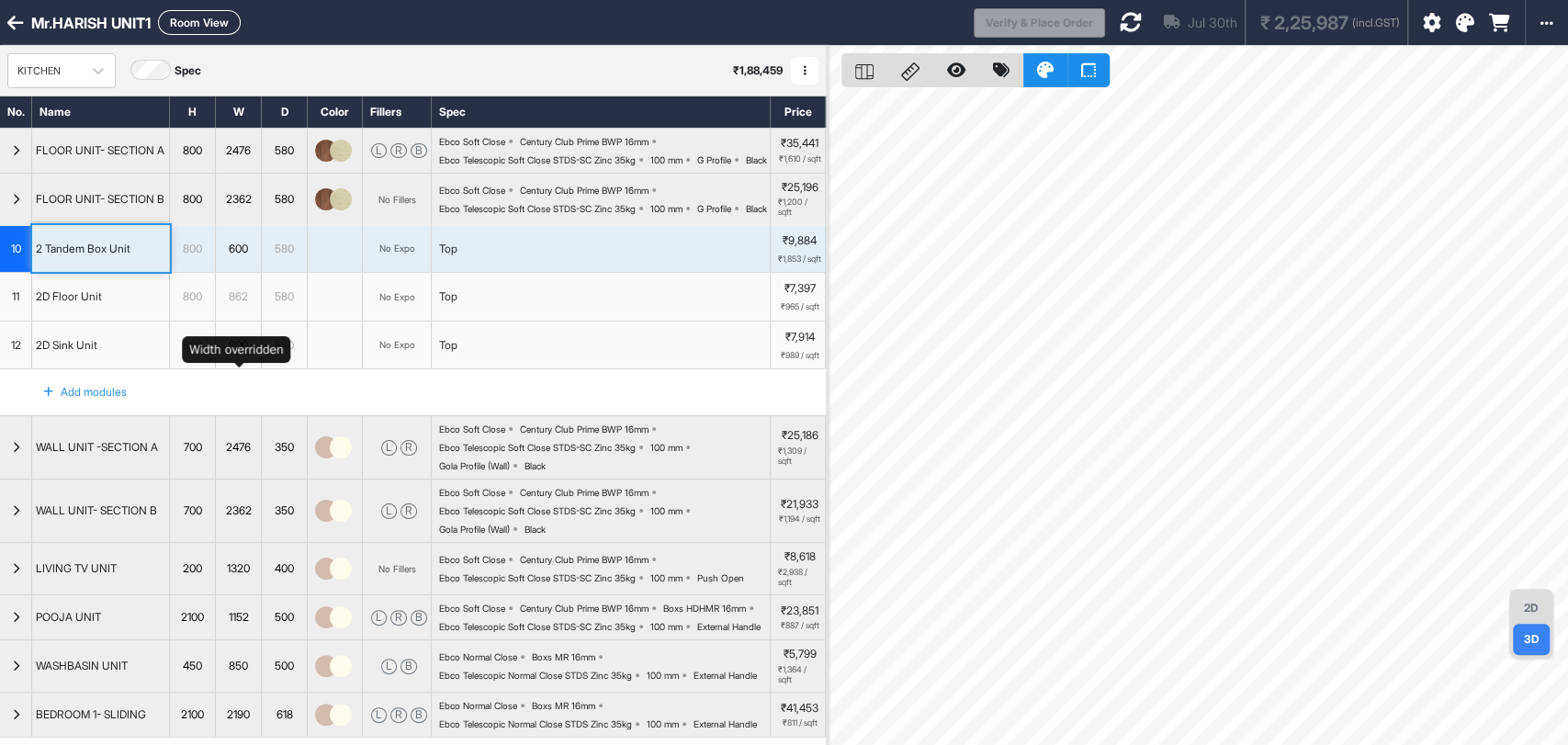 click on "900" at bounding box center (238, 345) 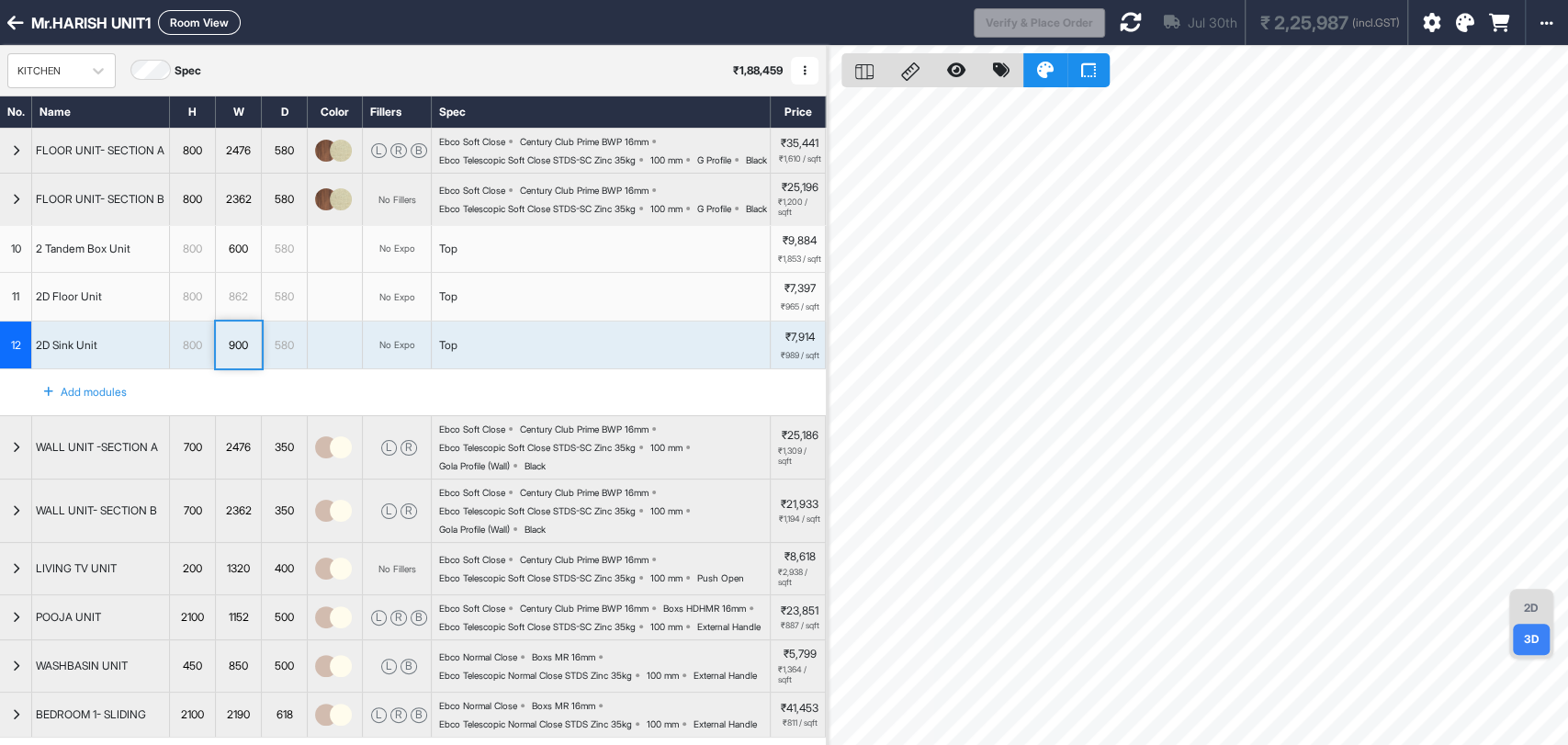 click on "580" at bounding box center (285, 297) 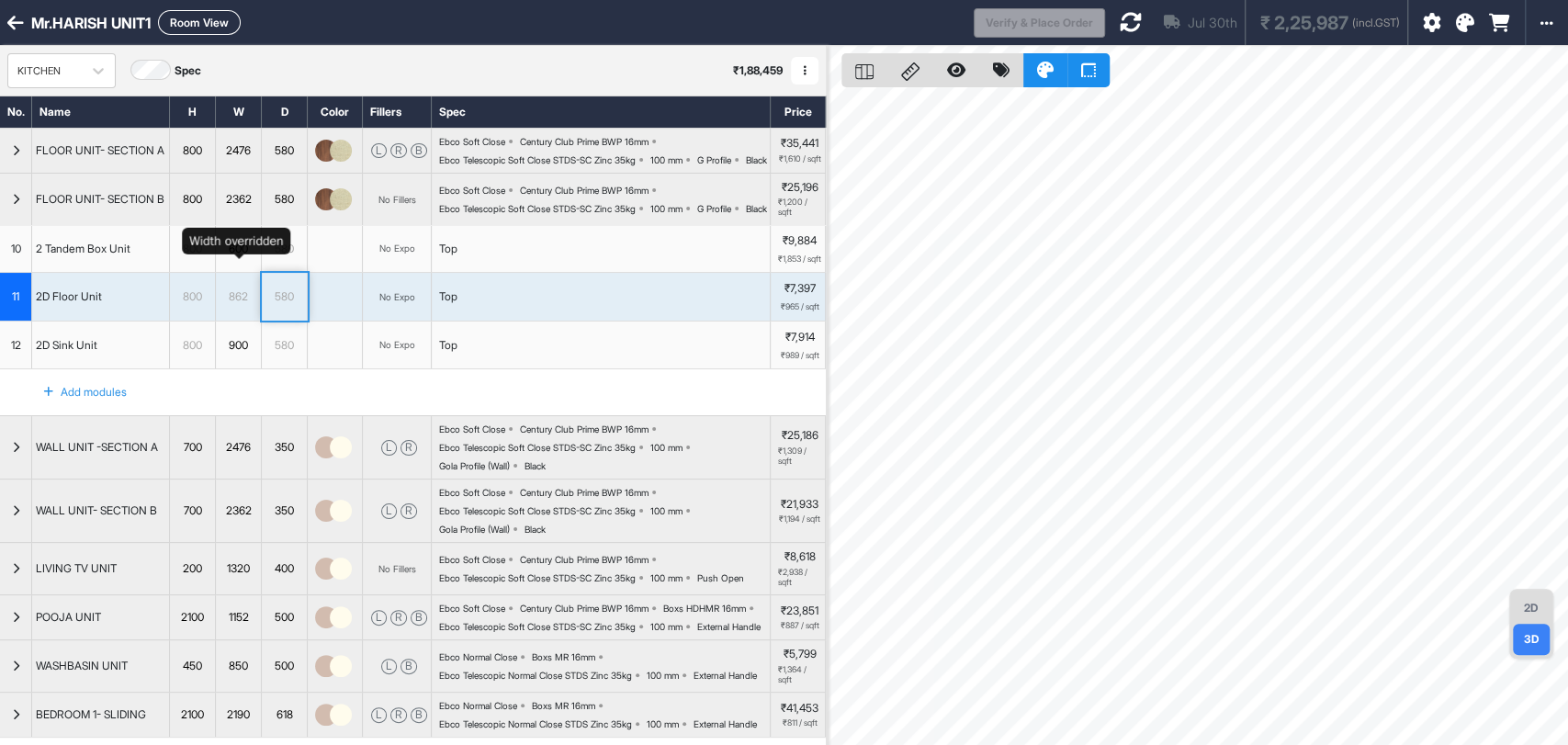 click on "600" at bounding box center [238, 249] 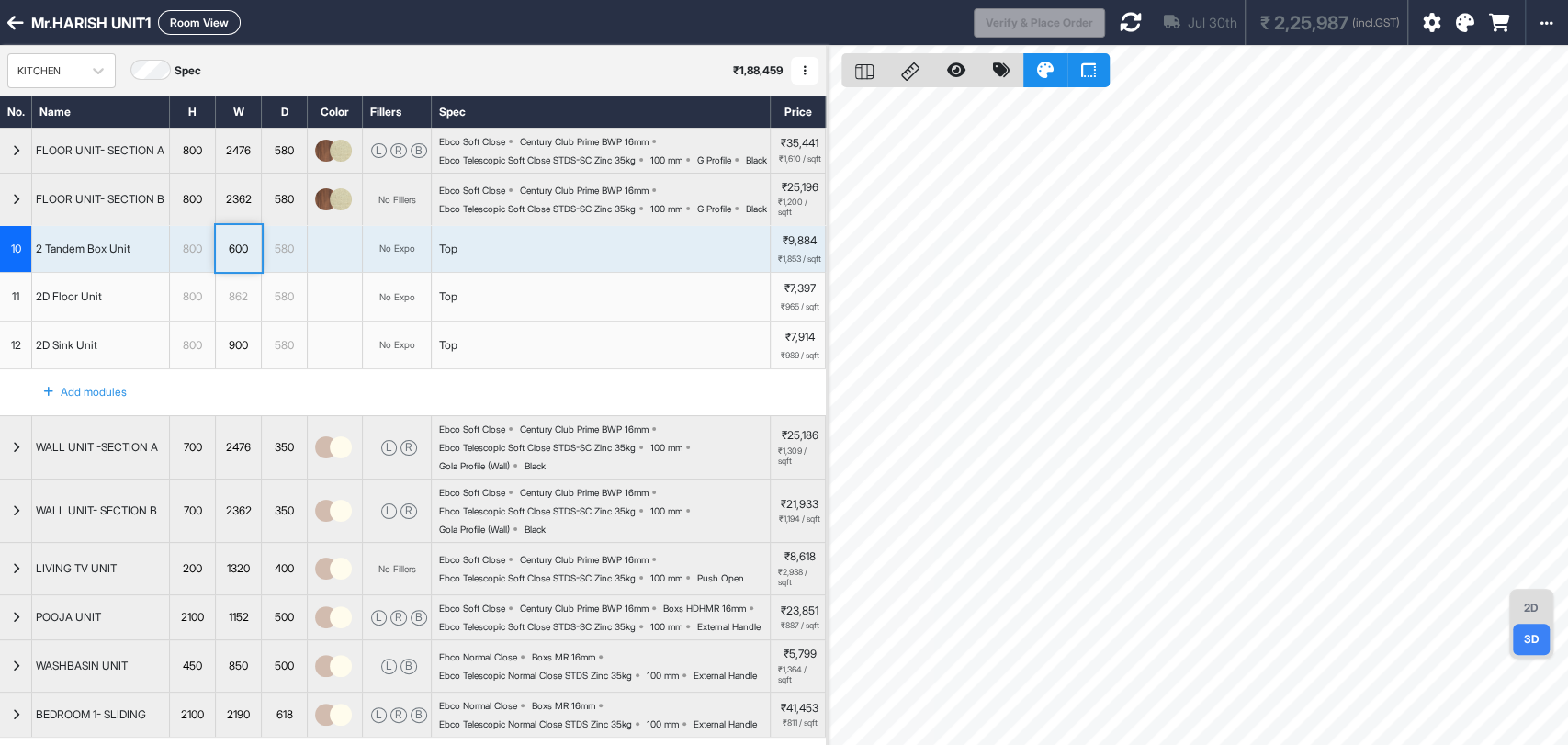click on "Top" at bounding box center [601, 249] 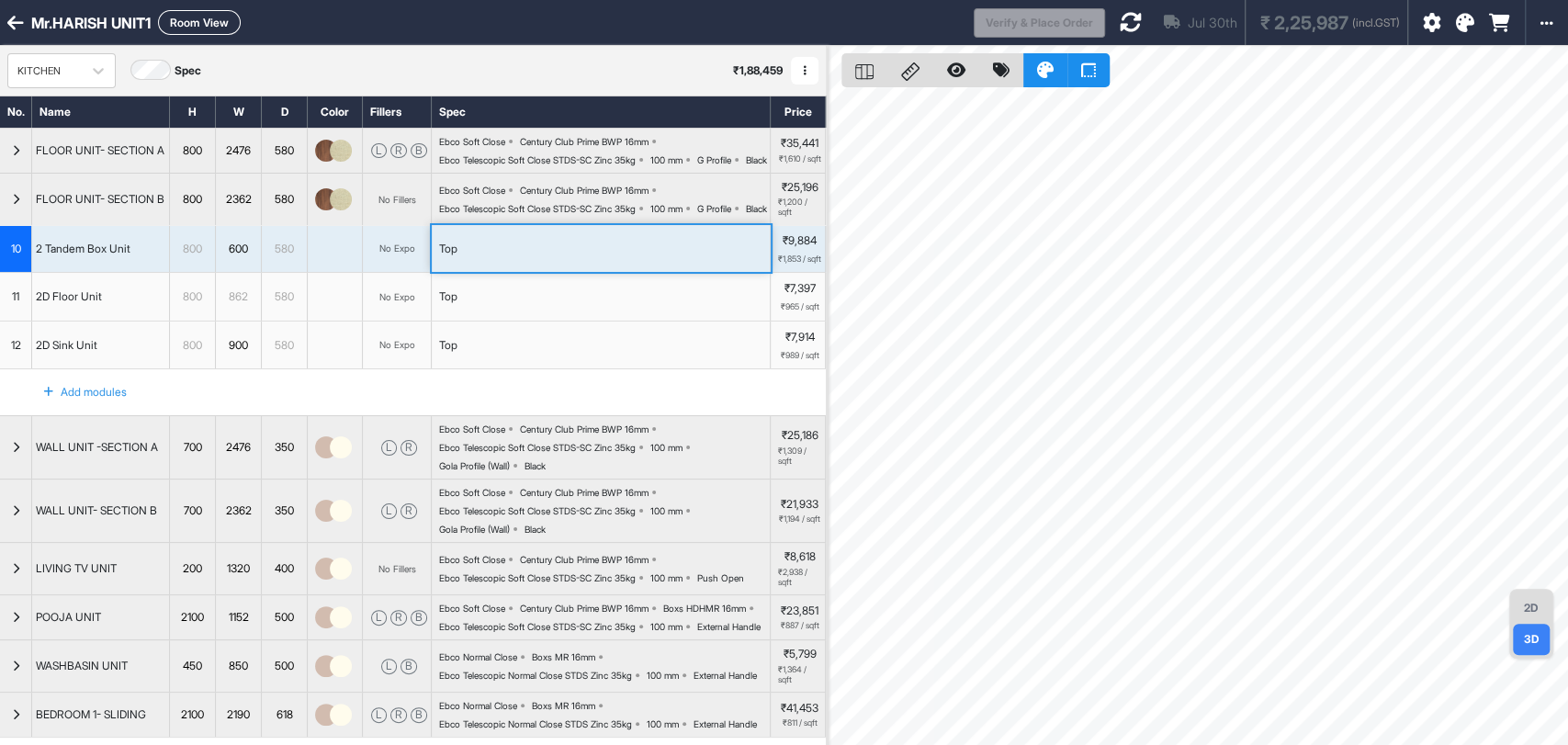 click at bounding box center (335, 249) 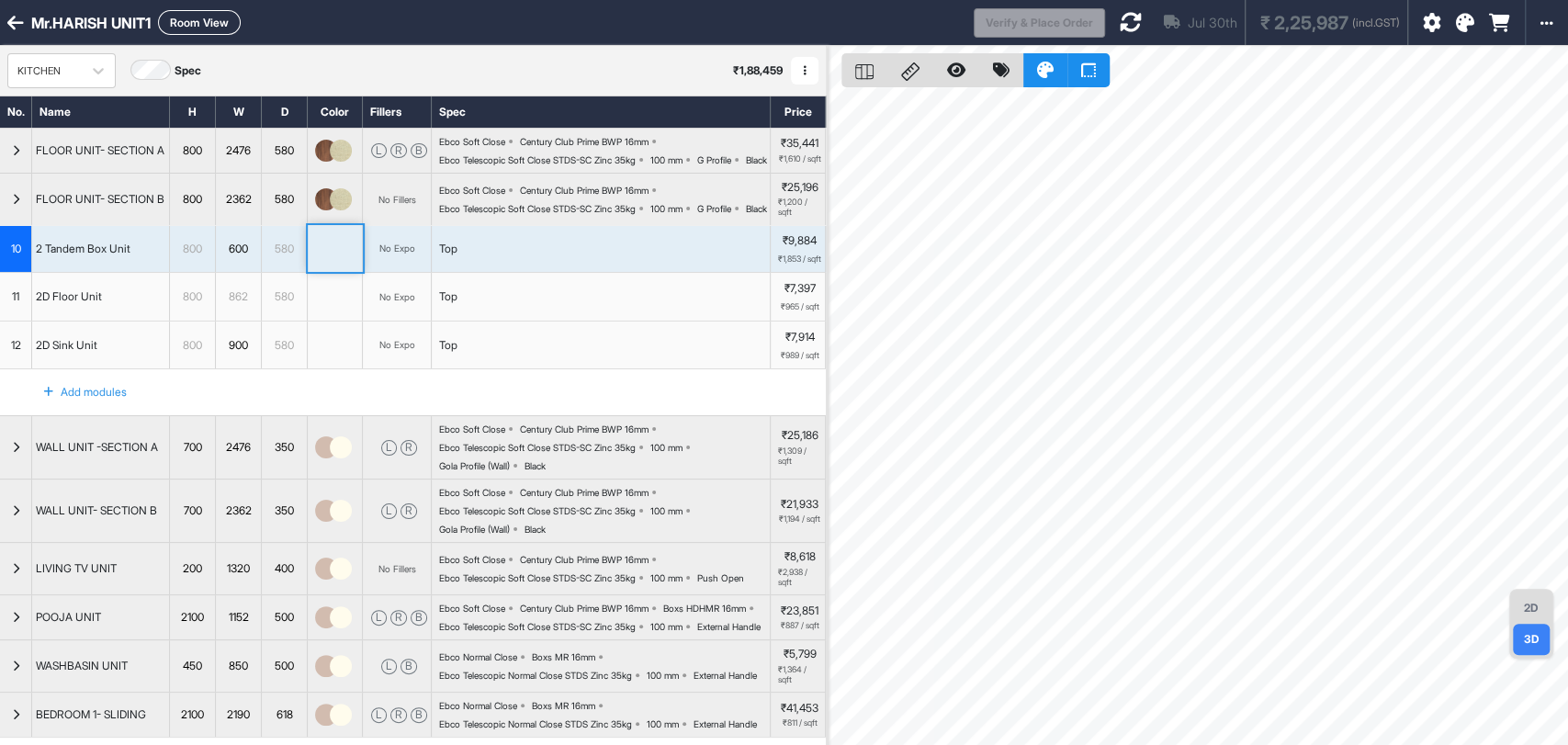 drag, startPoint x: 355, startPoint y: 331, endPoint x: 279, endPoint y: 334, distance: 76.0592 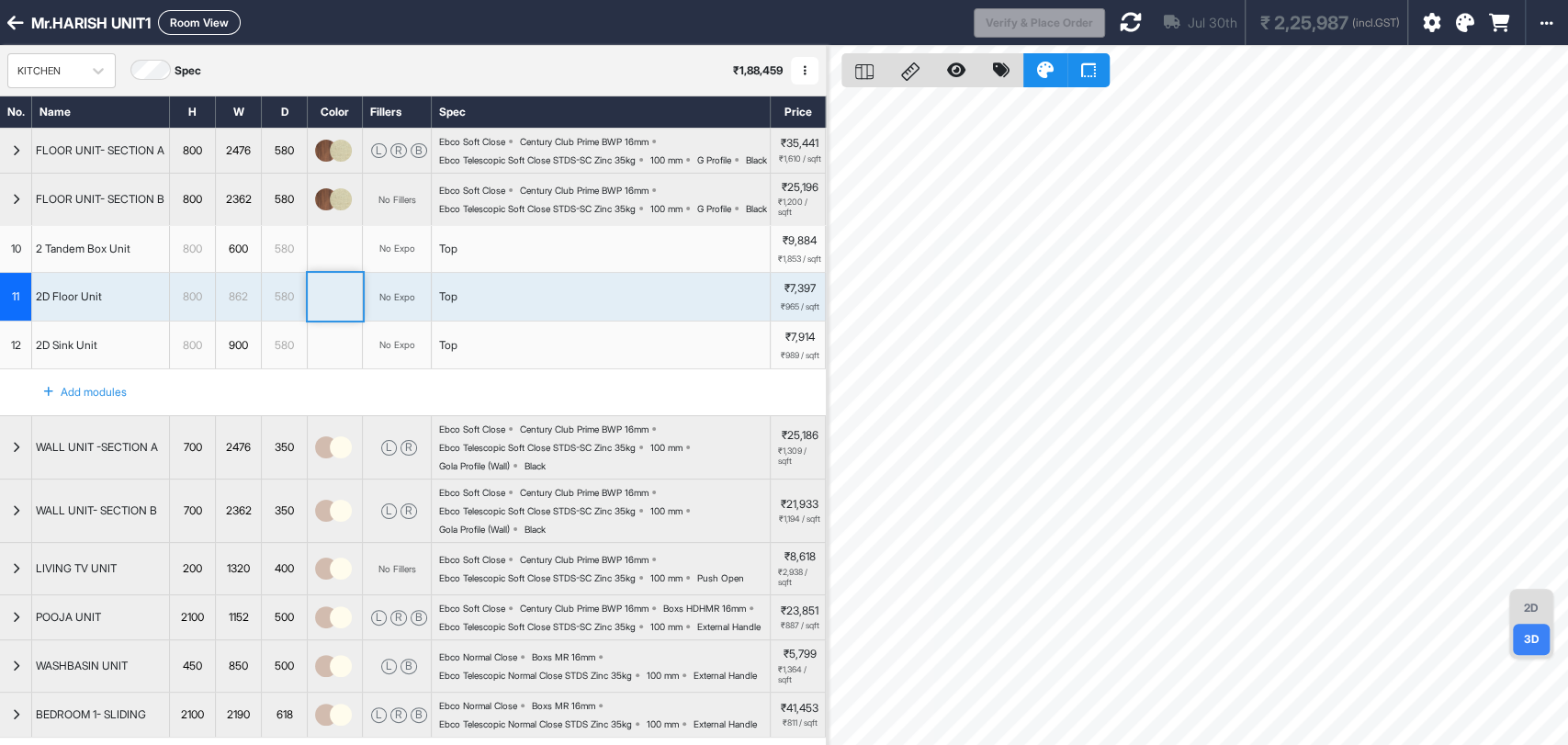 drag, startPoint x: 269, startPoint y: 354, endPoint x: 257, endPoint y: 367, distance: 17.691806 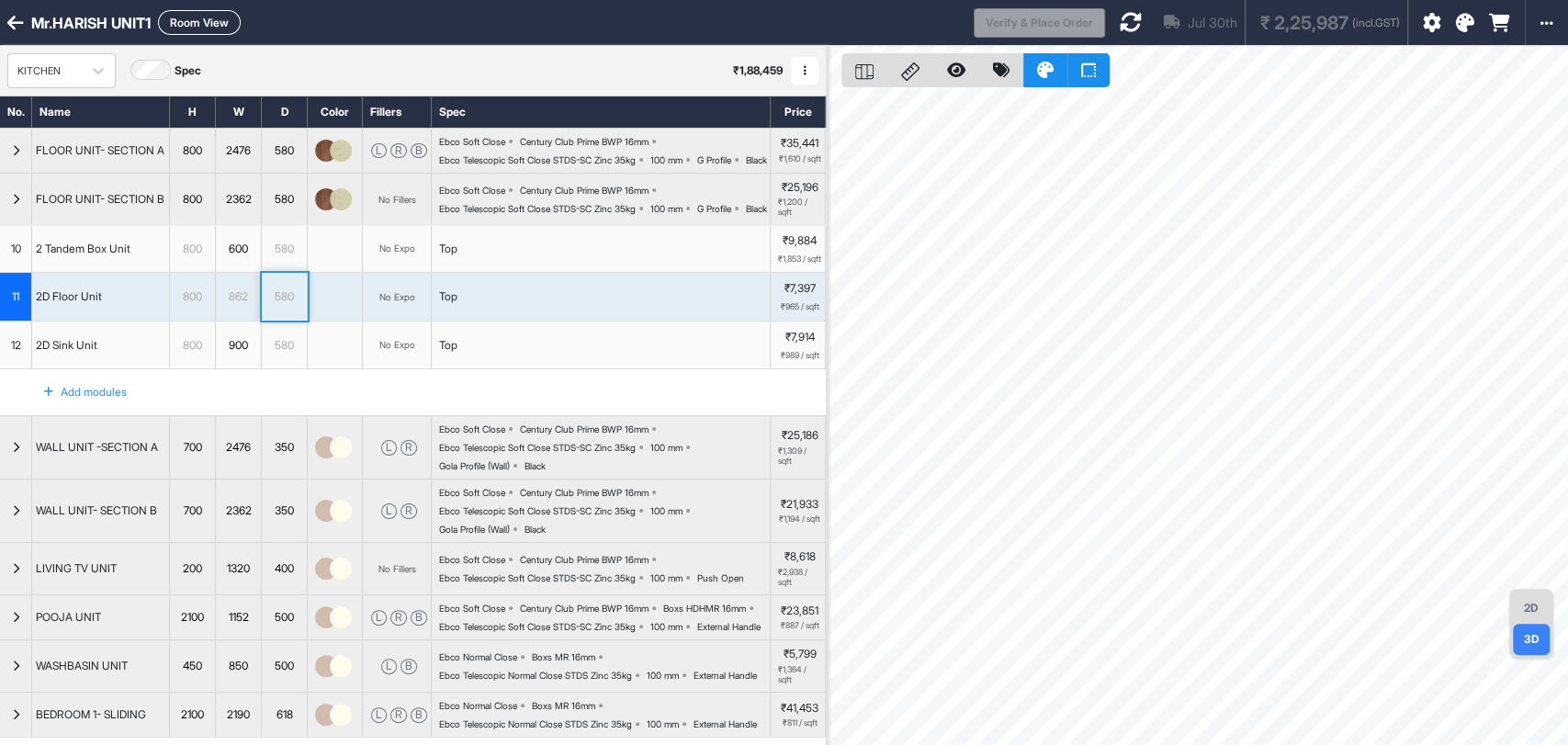 click on "580" at bounding box center (284, 345) 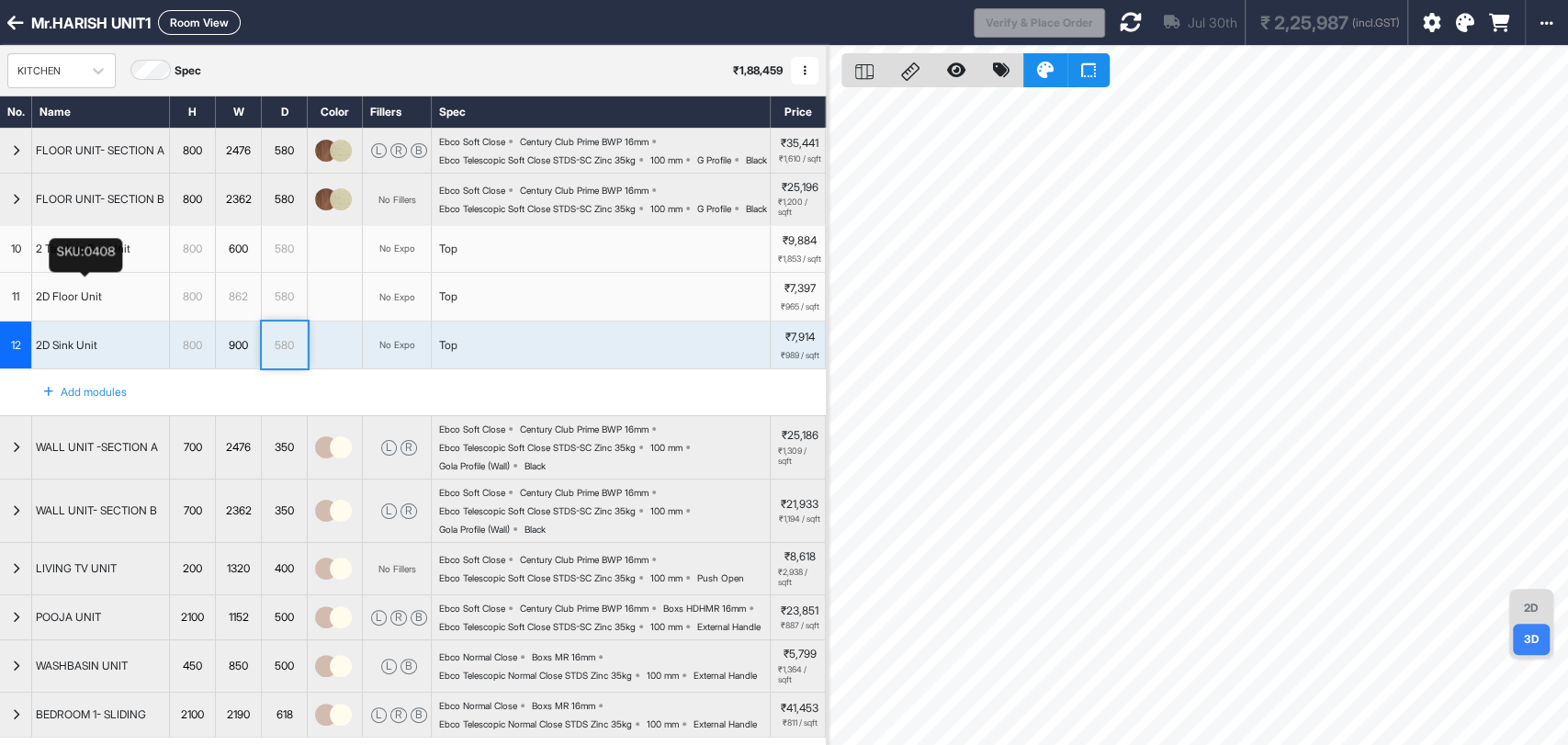 click on "10" at bounding box center [16, 249] 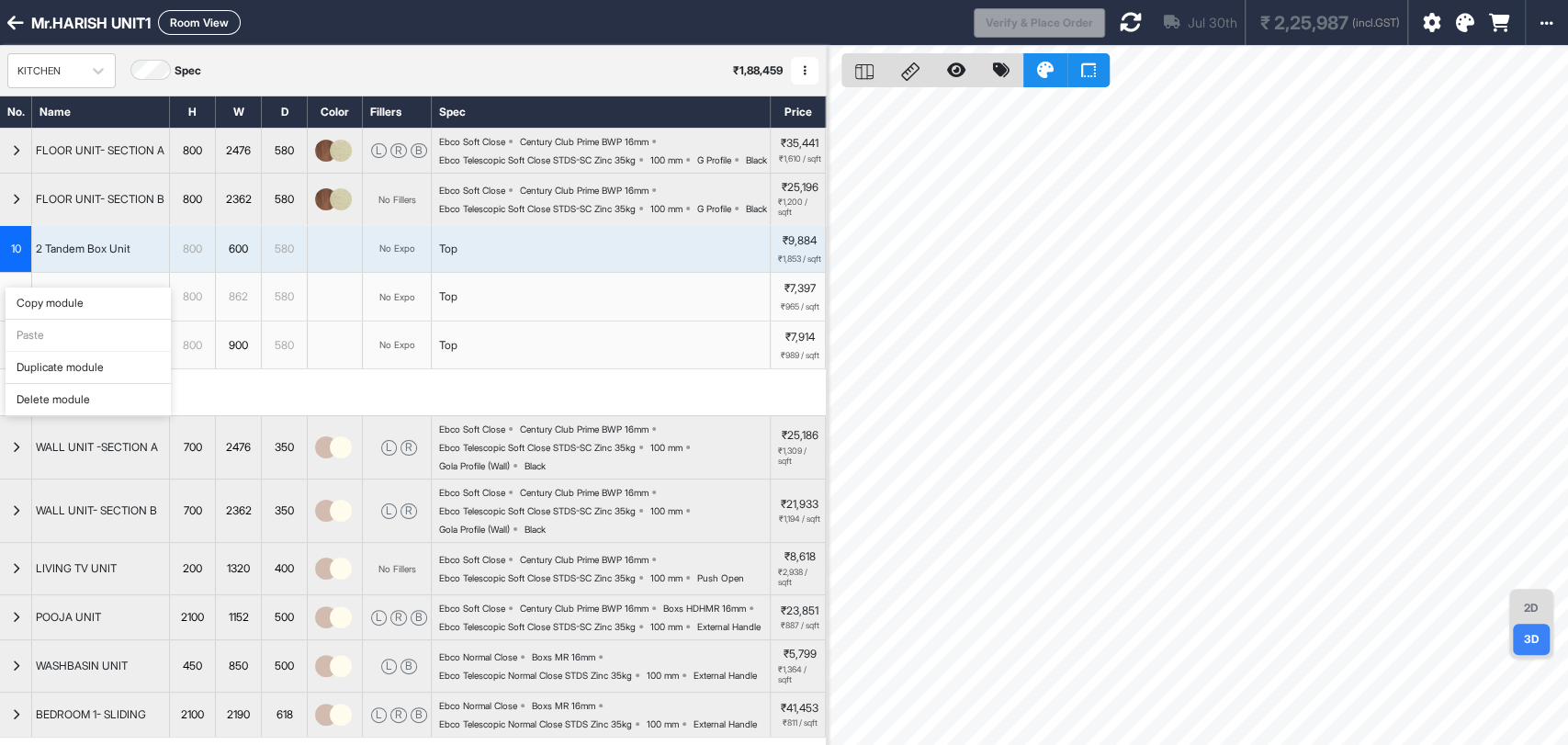 click on "Delete module" at bounding box center [88, 400] 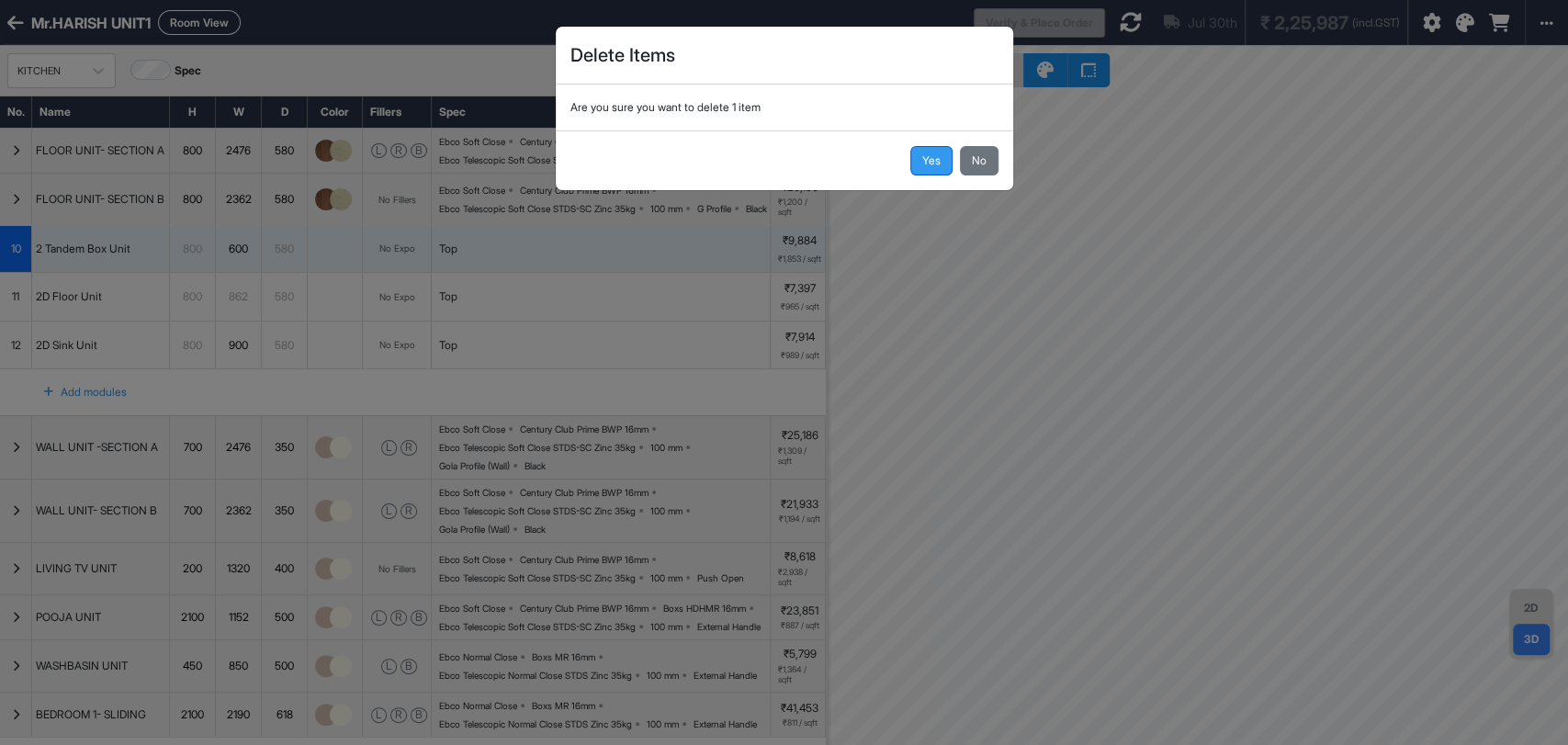 click on "Yes" at bounding box center (931, 161) 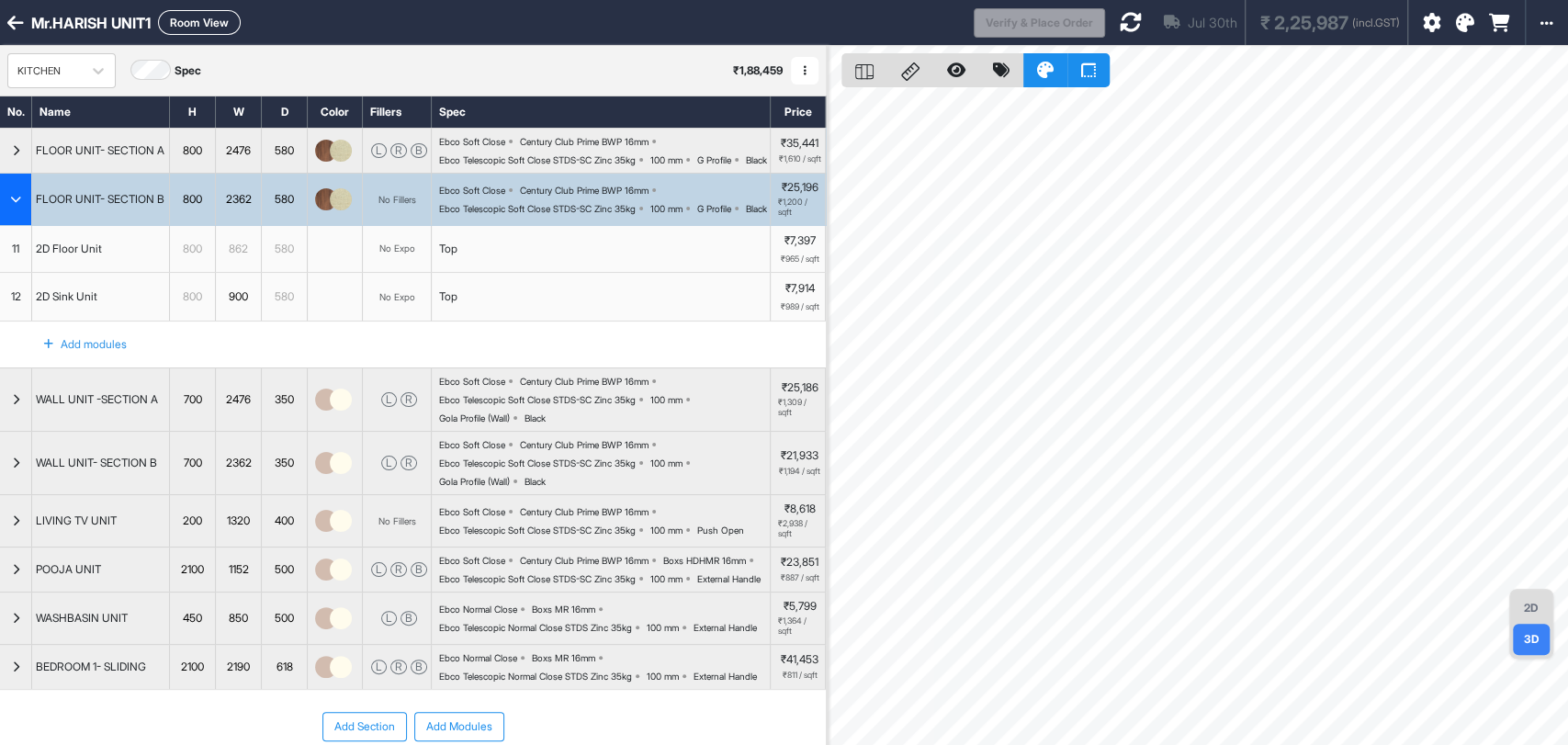 click on "2D Floor Unit" at bounding box center [69, 249] 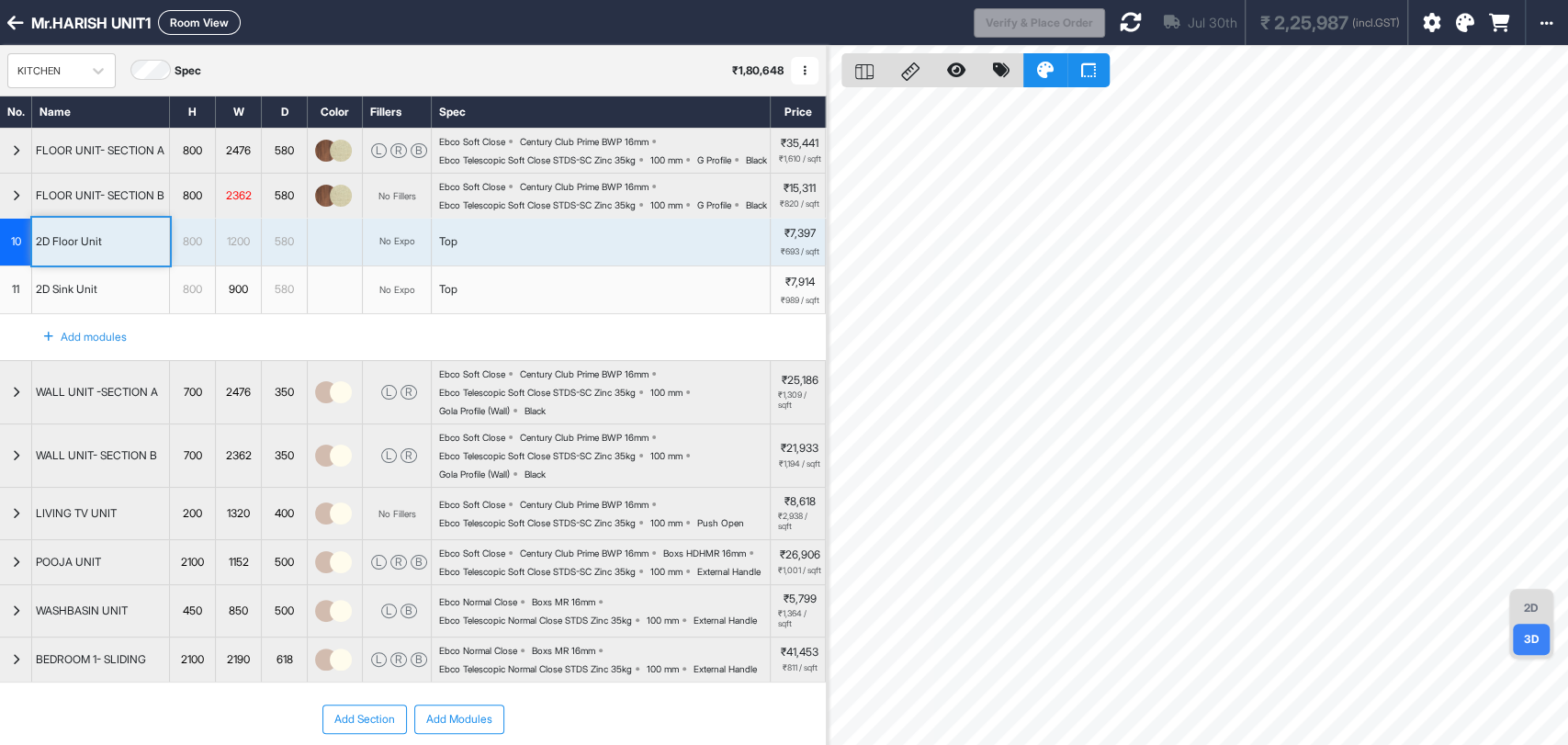 click on "1200" at bounding box center [238, 242] 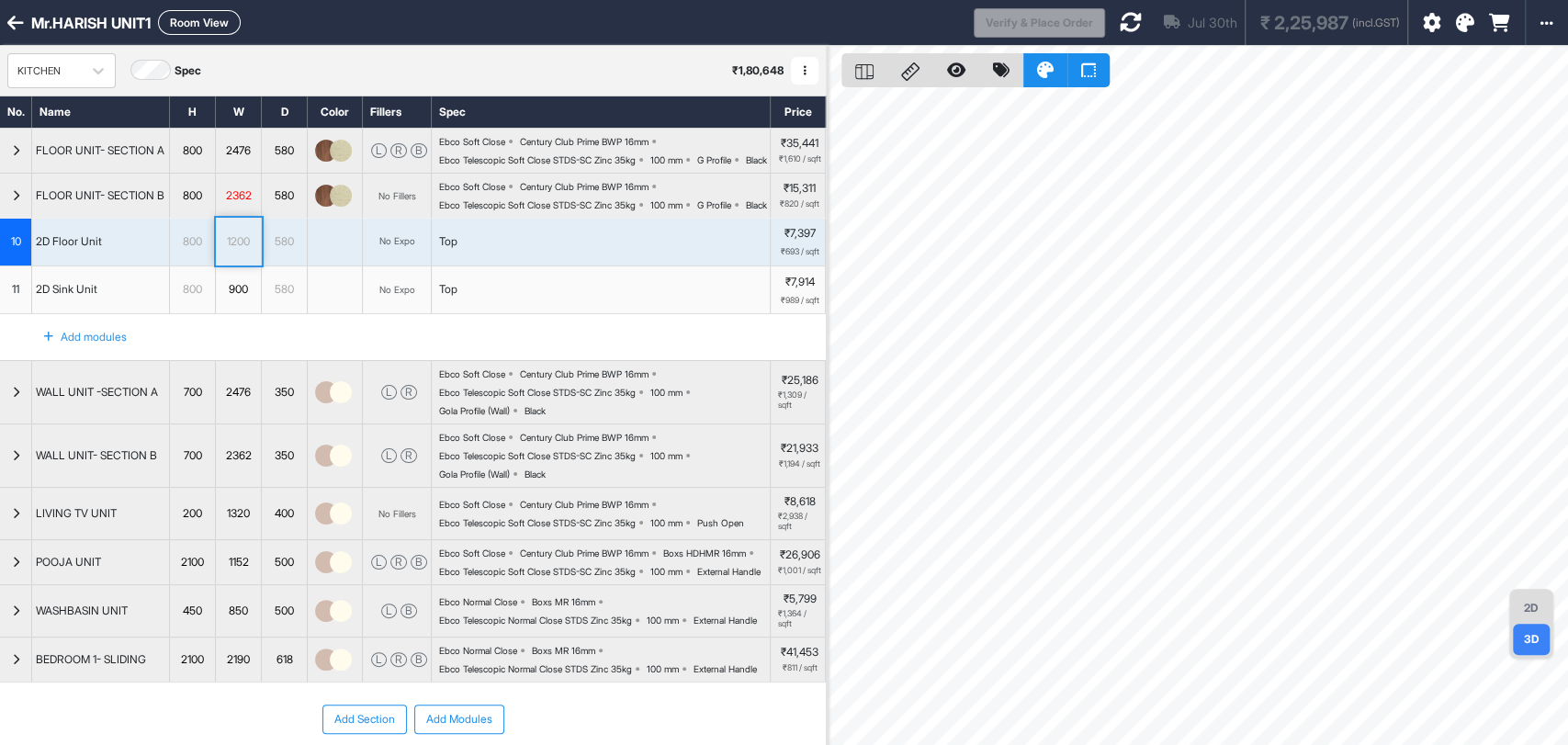 click on "10" at bounding box center [16, 242] 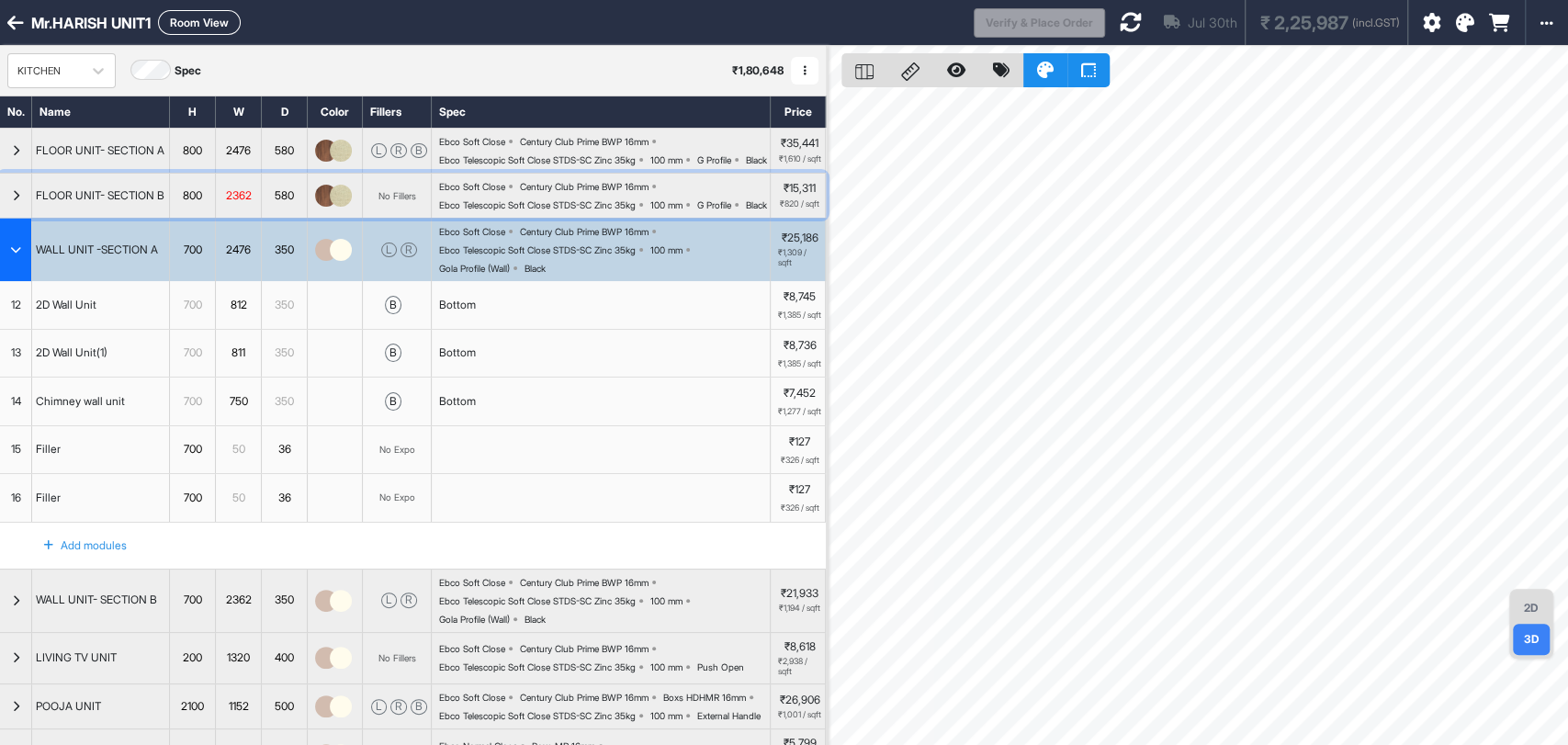 click at bounding box center [16, 196] 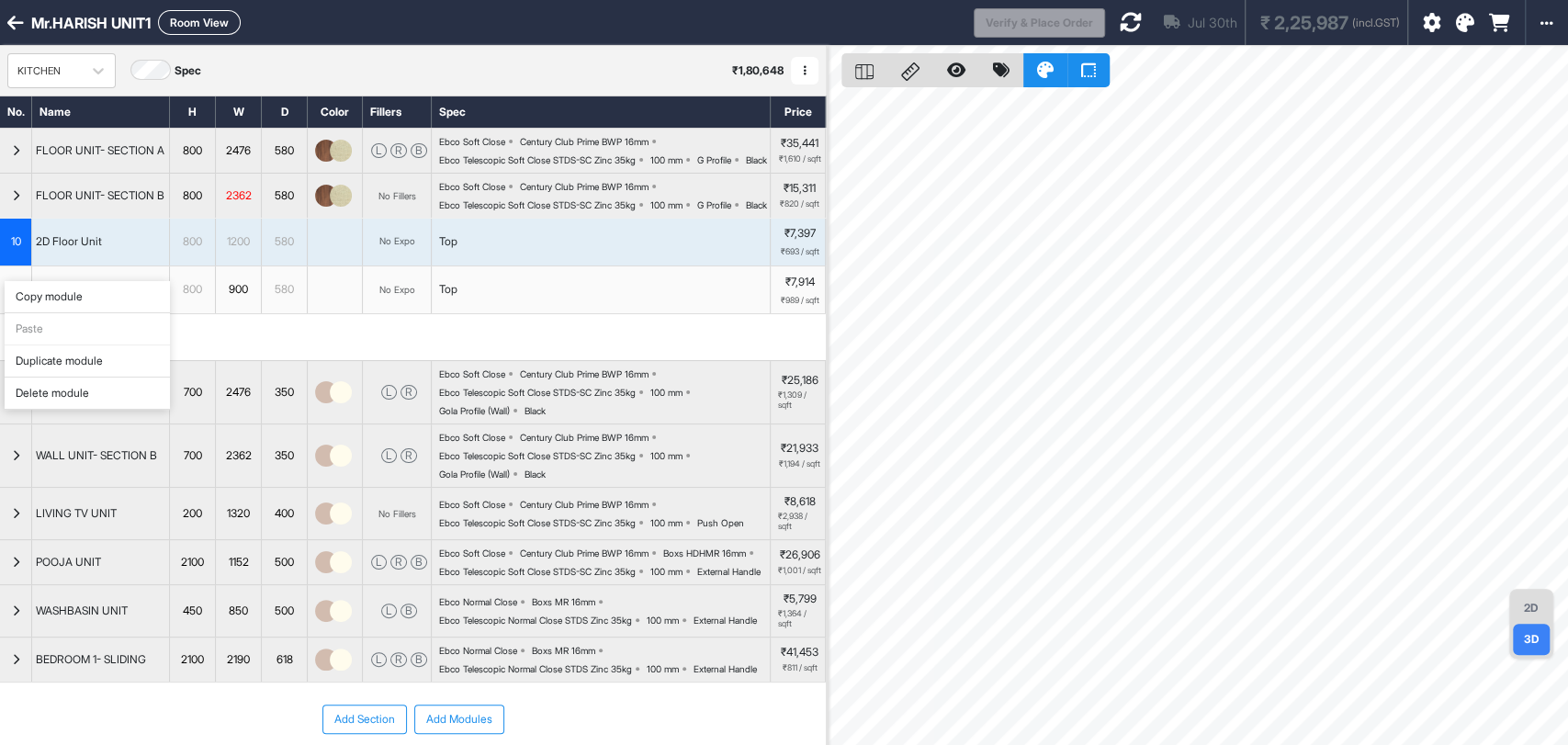 click on "Delete module" at bounding box center (87, 393) 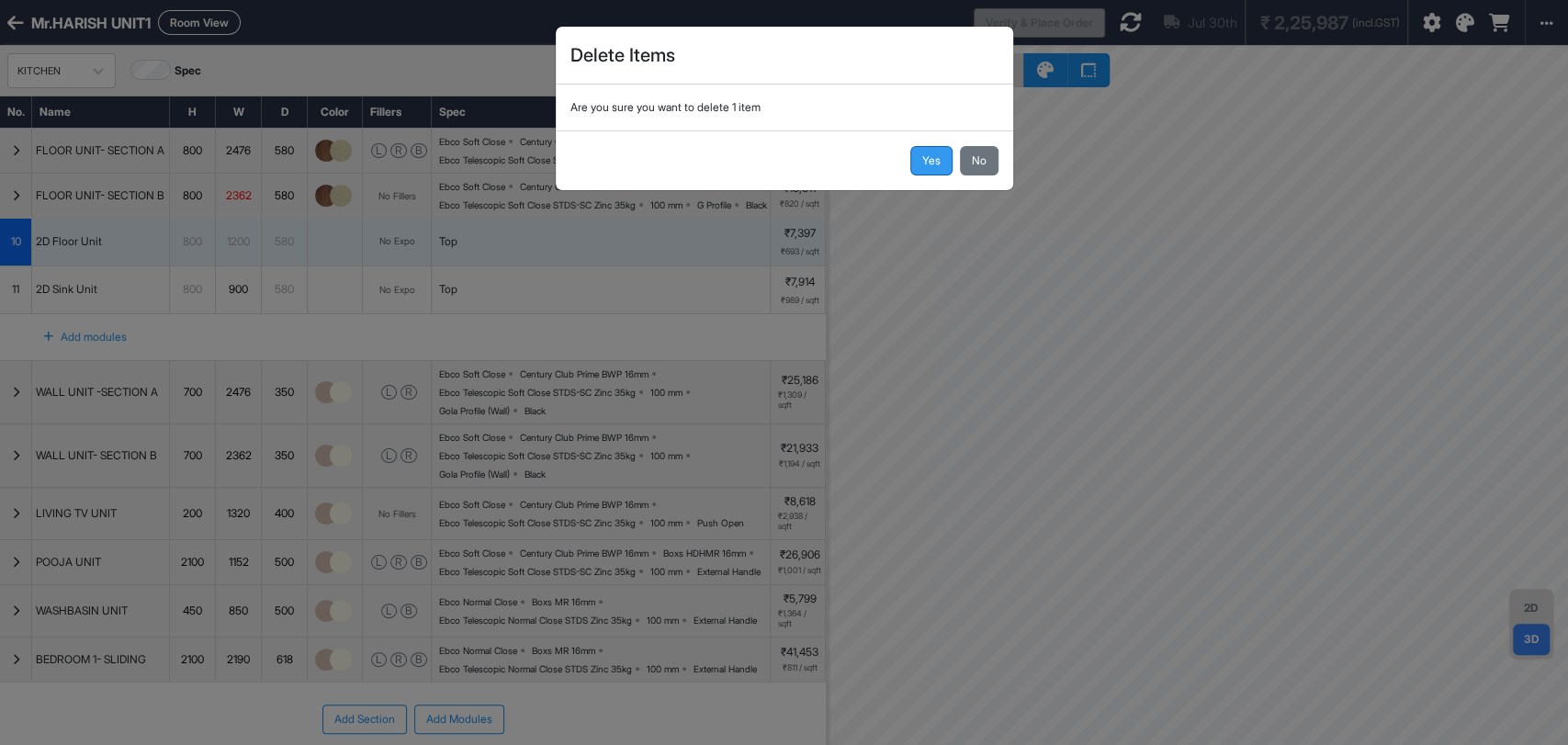 click on "Yes" at bounding box center (931, 161) 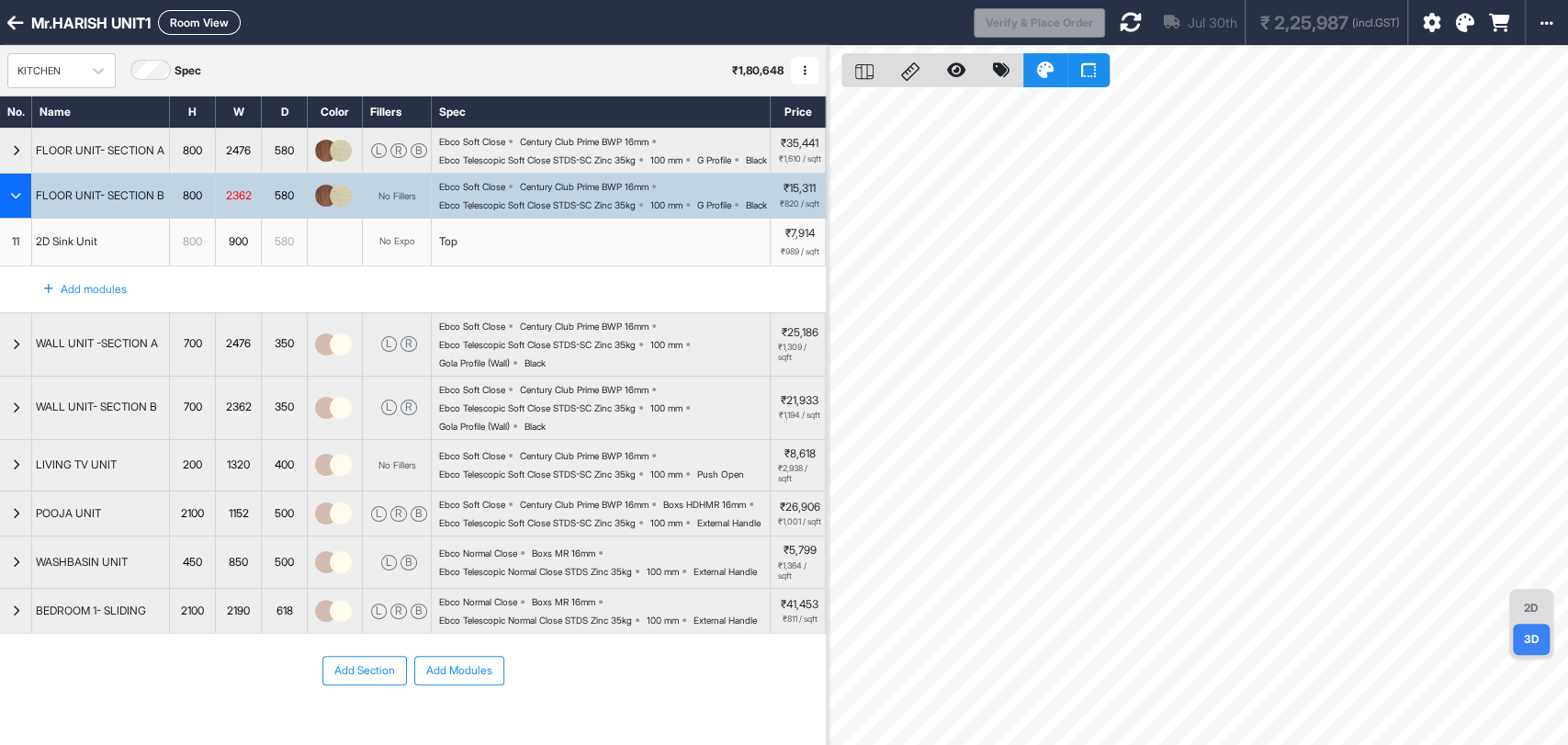 click on "11" at bounding box center (16, 242) 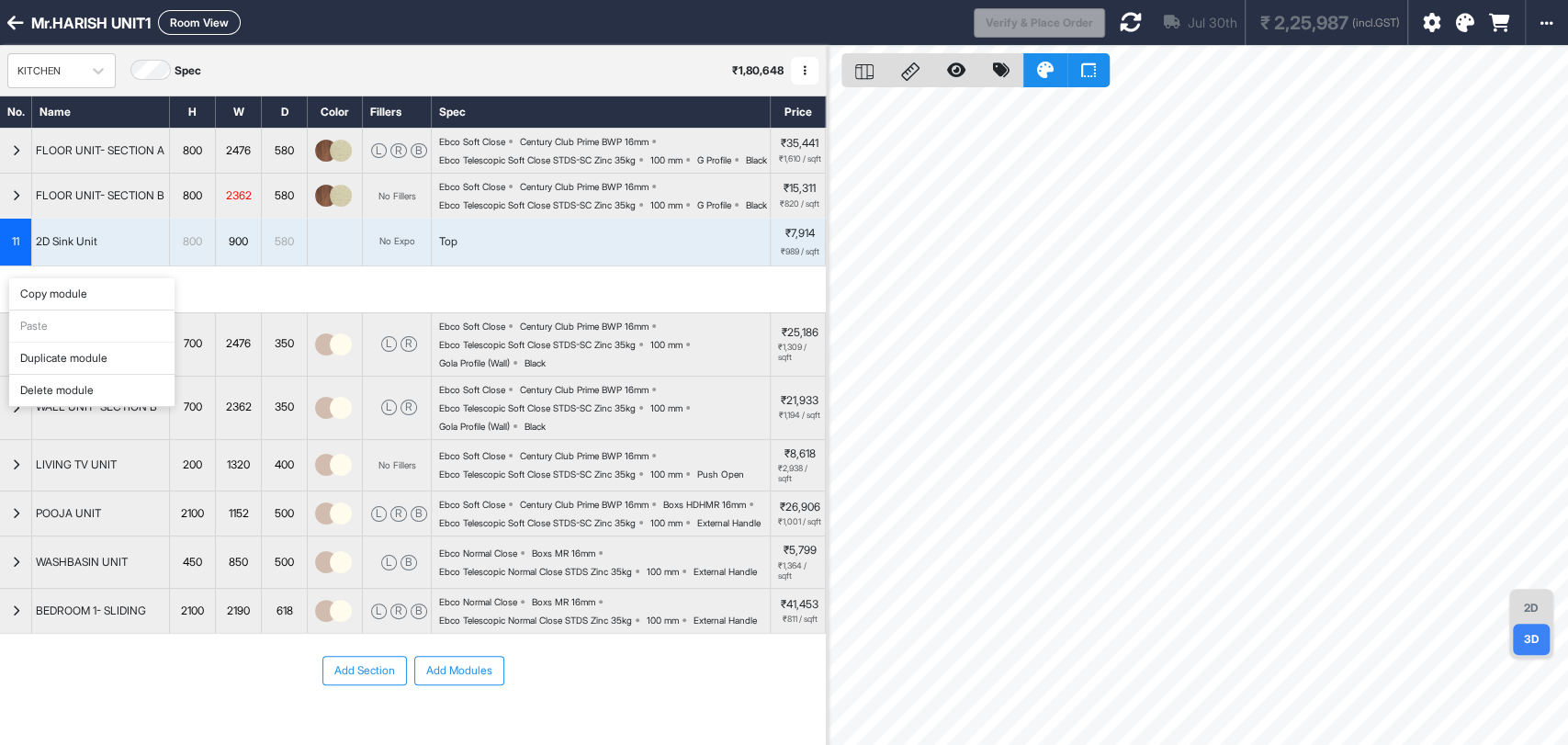 click on "Delete module" at bounding box center [92, 390] 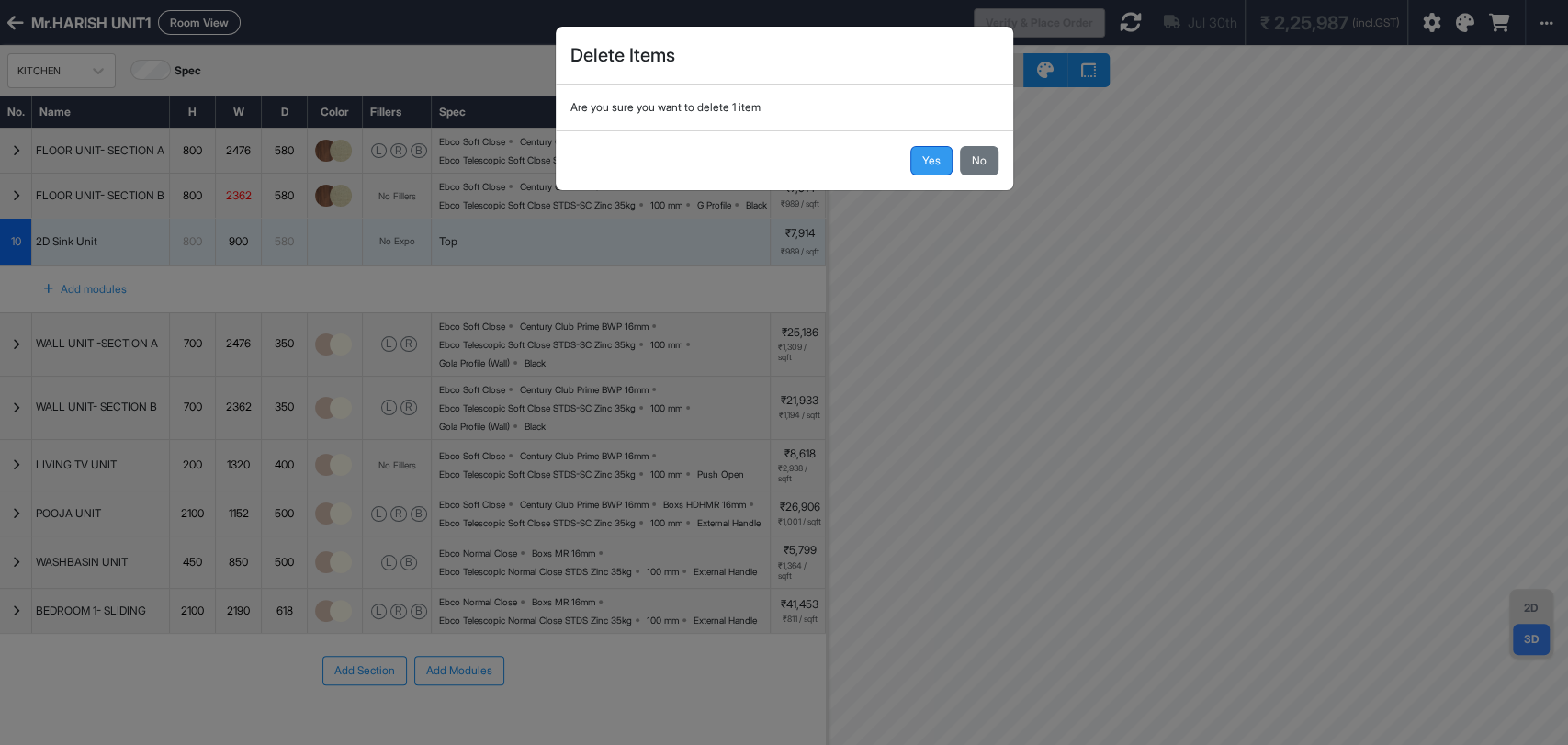 click on "Yes" at bounding box center (931, 161) 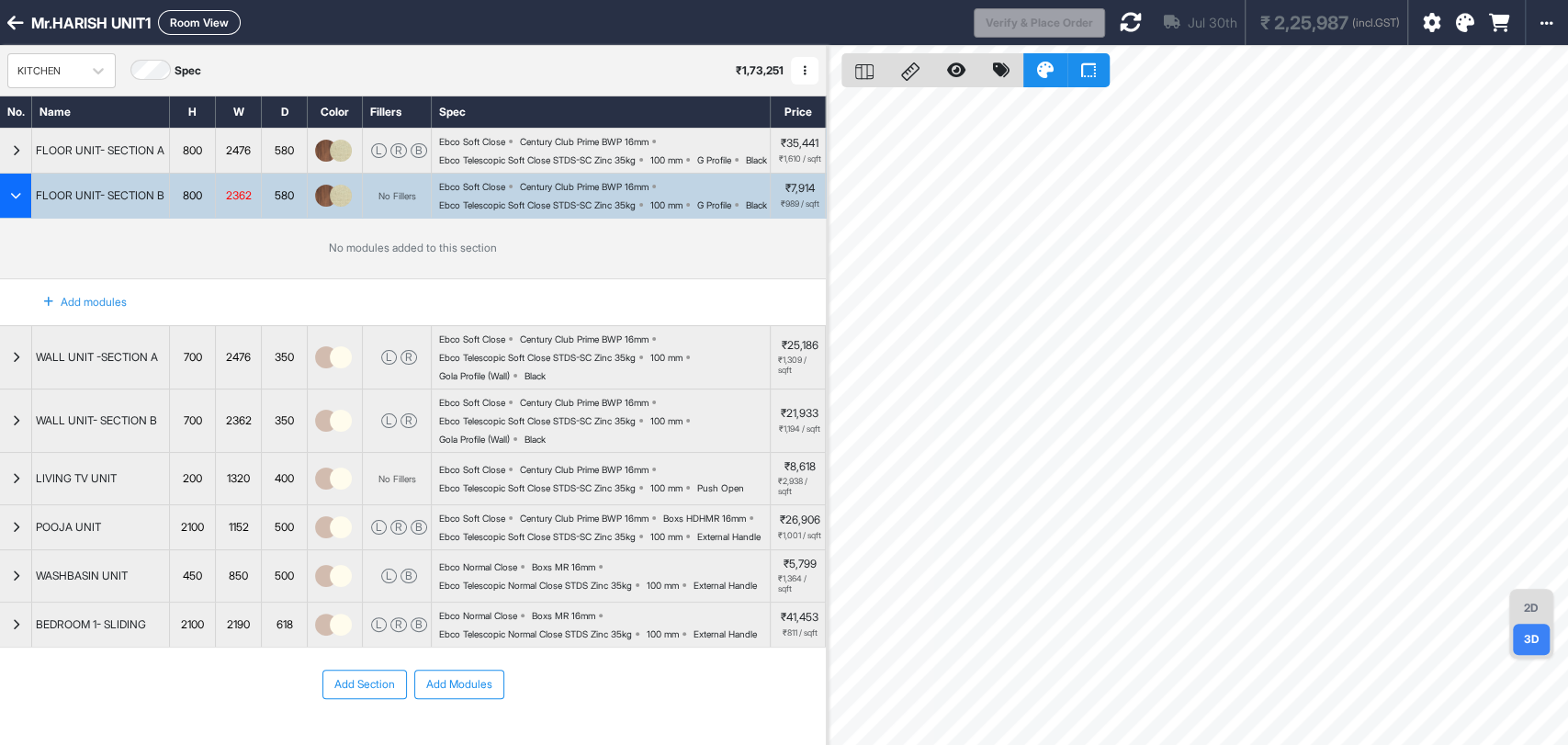 click on "No modules added to this section" at bounding box center [412, 248] 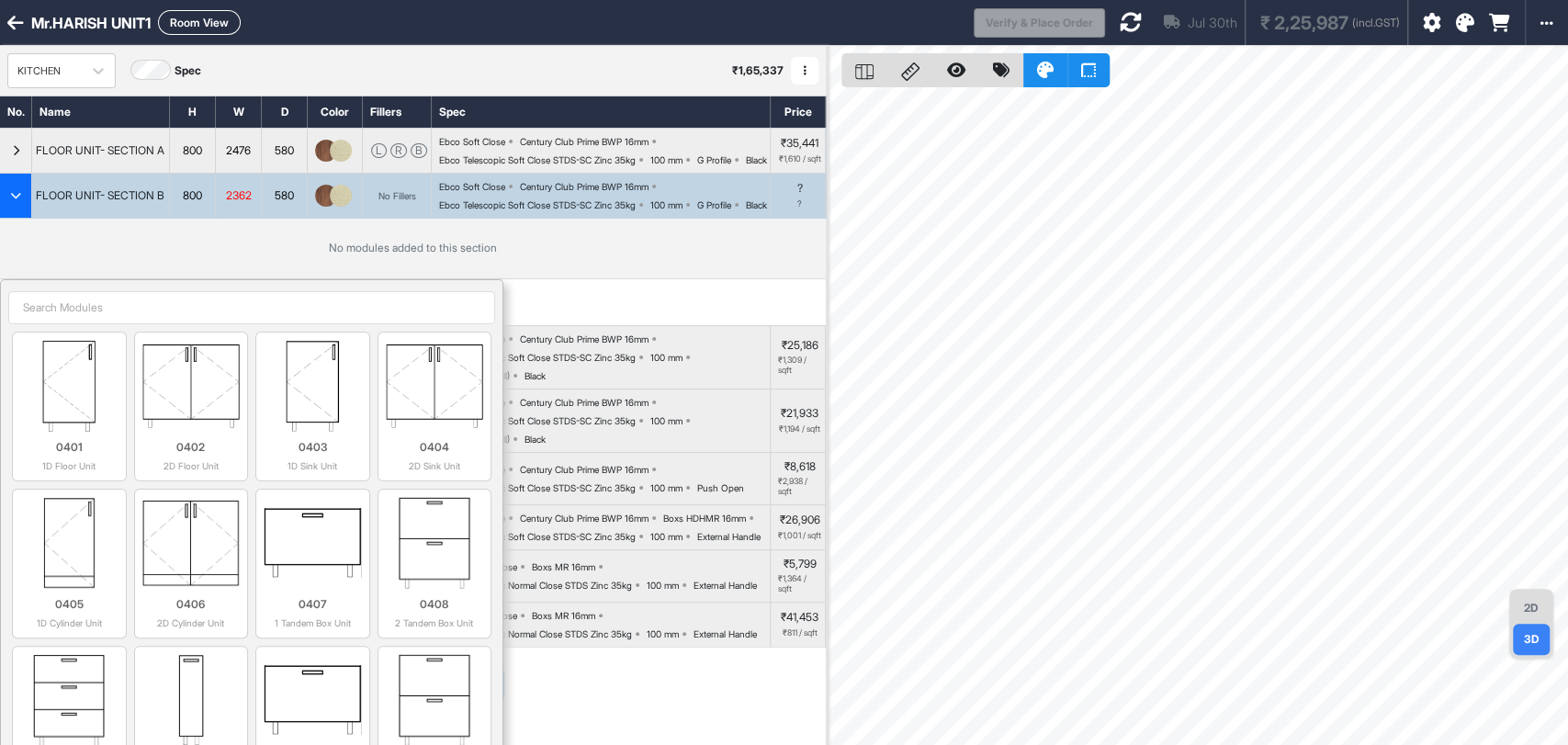 click on "No modules added to this section" at bounding box center [412, 248] 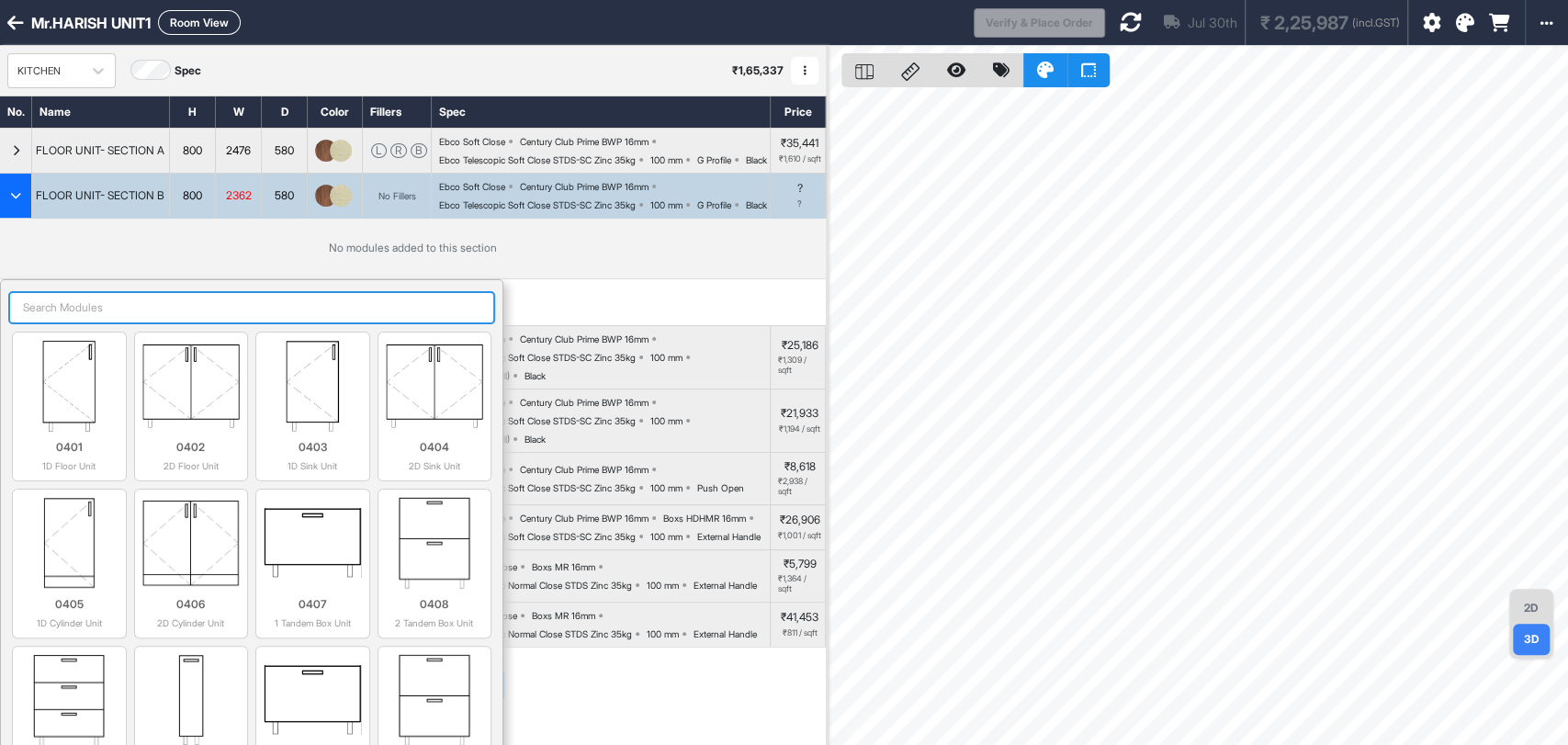 click at bounding box center (252, 308) 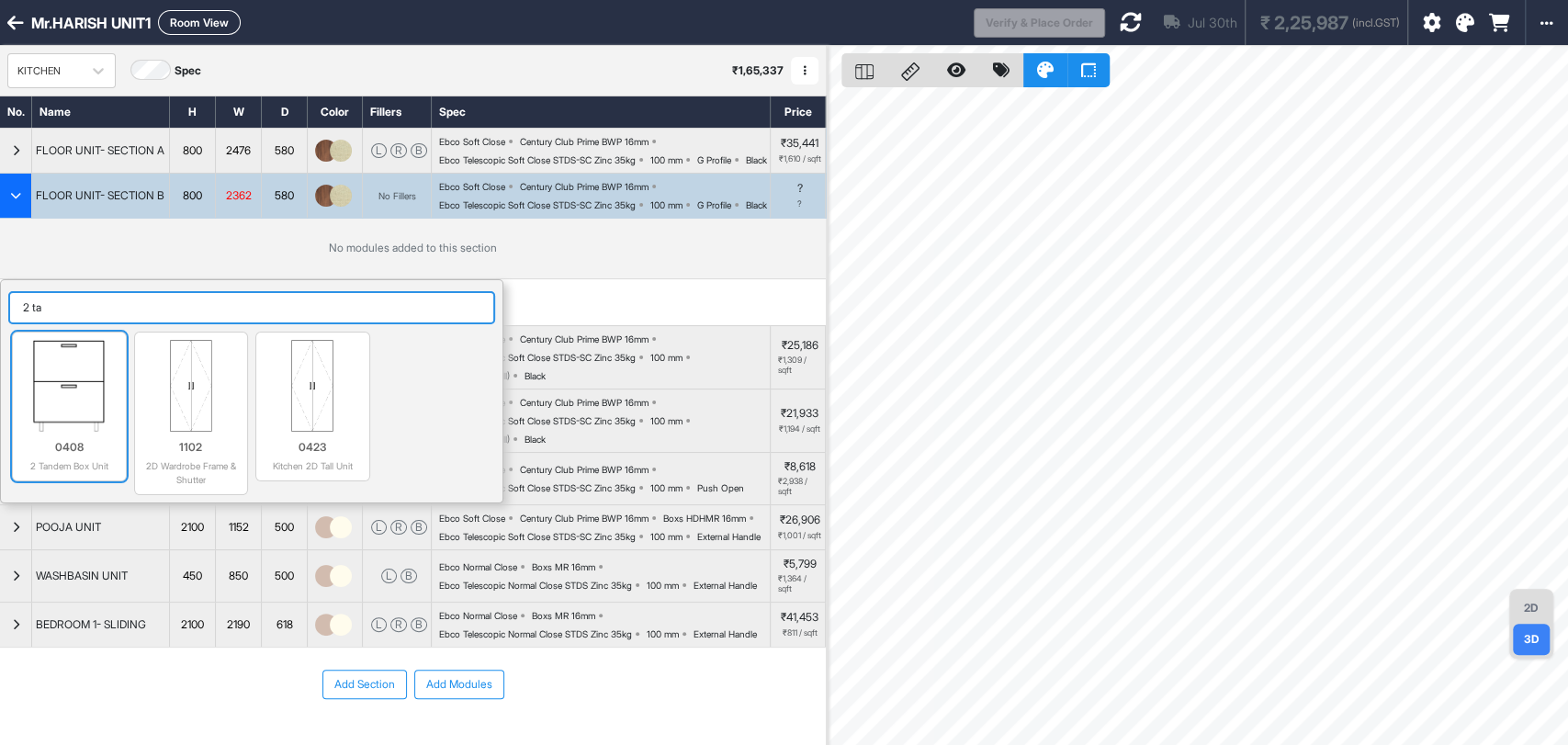 type on "2 ta" 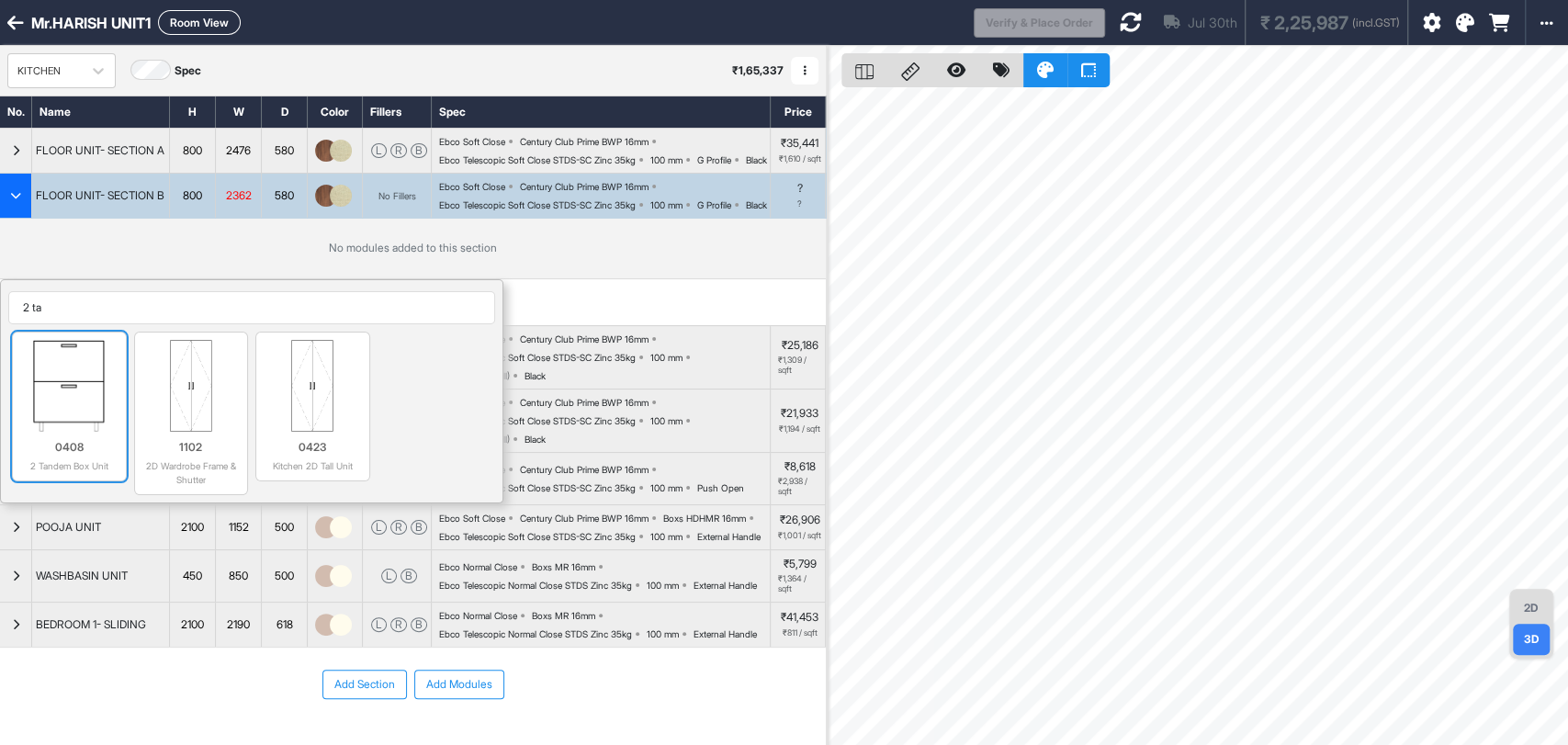 click at bounding box center [69, 386] 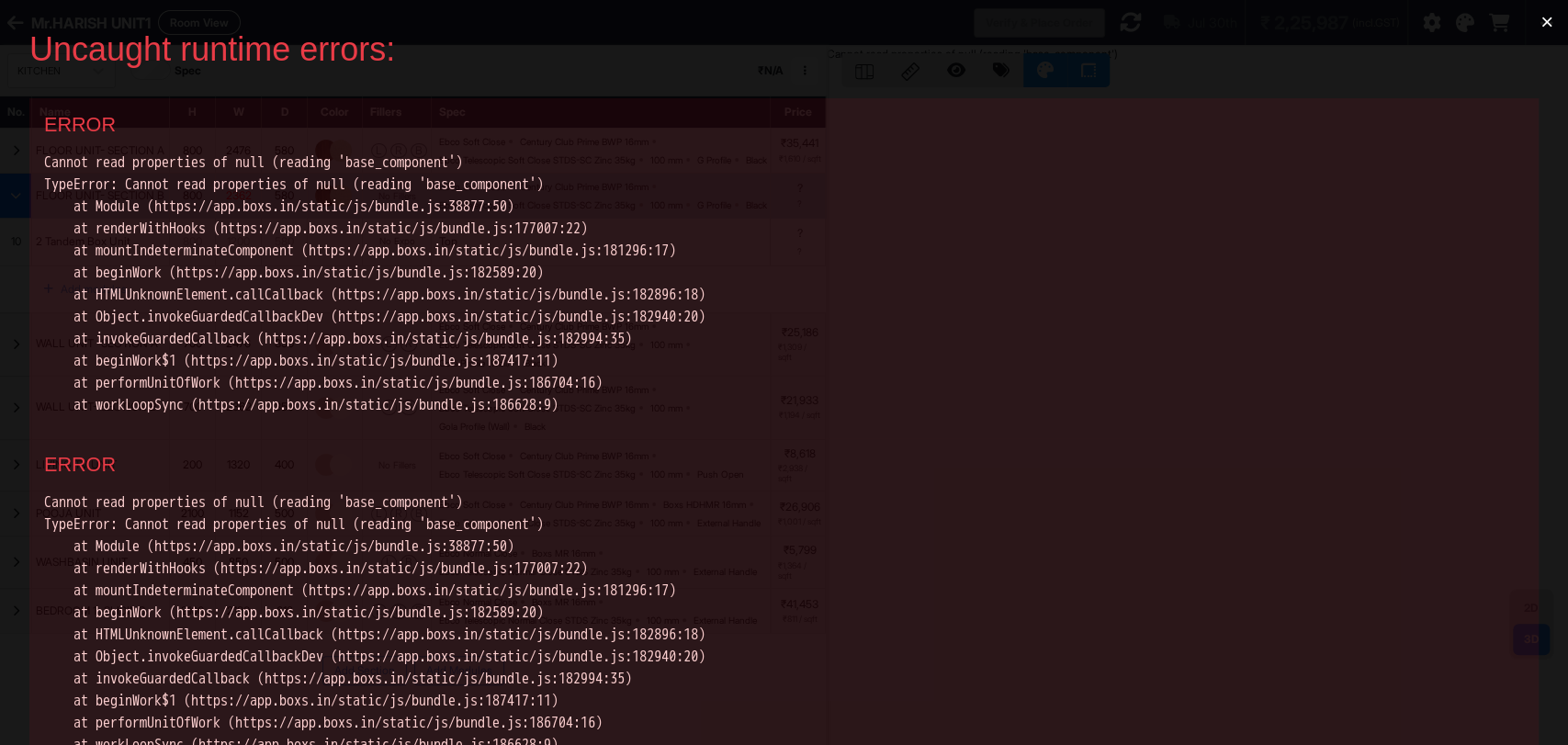 scroll, scrollTop: 0, scrollLeft: 0, axis: both 